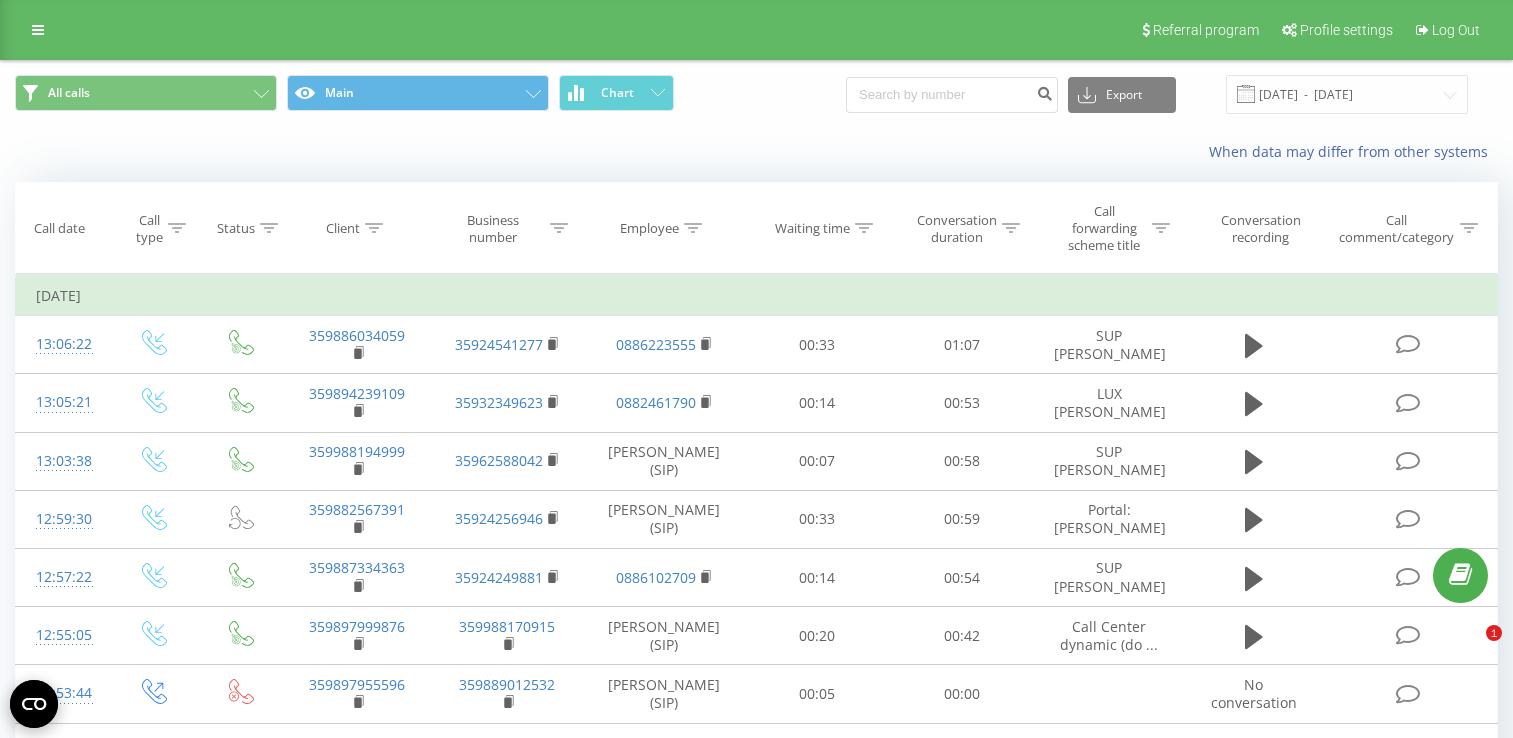 scroll, scrollTop: 0, scrollLeft: 0, axis: both 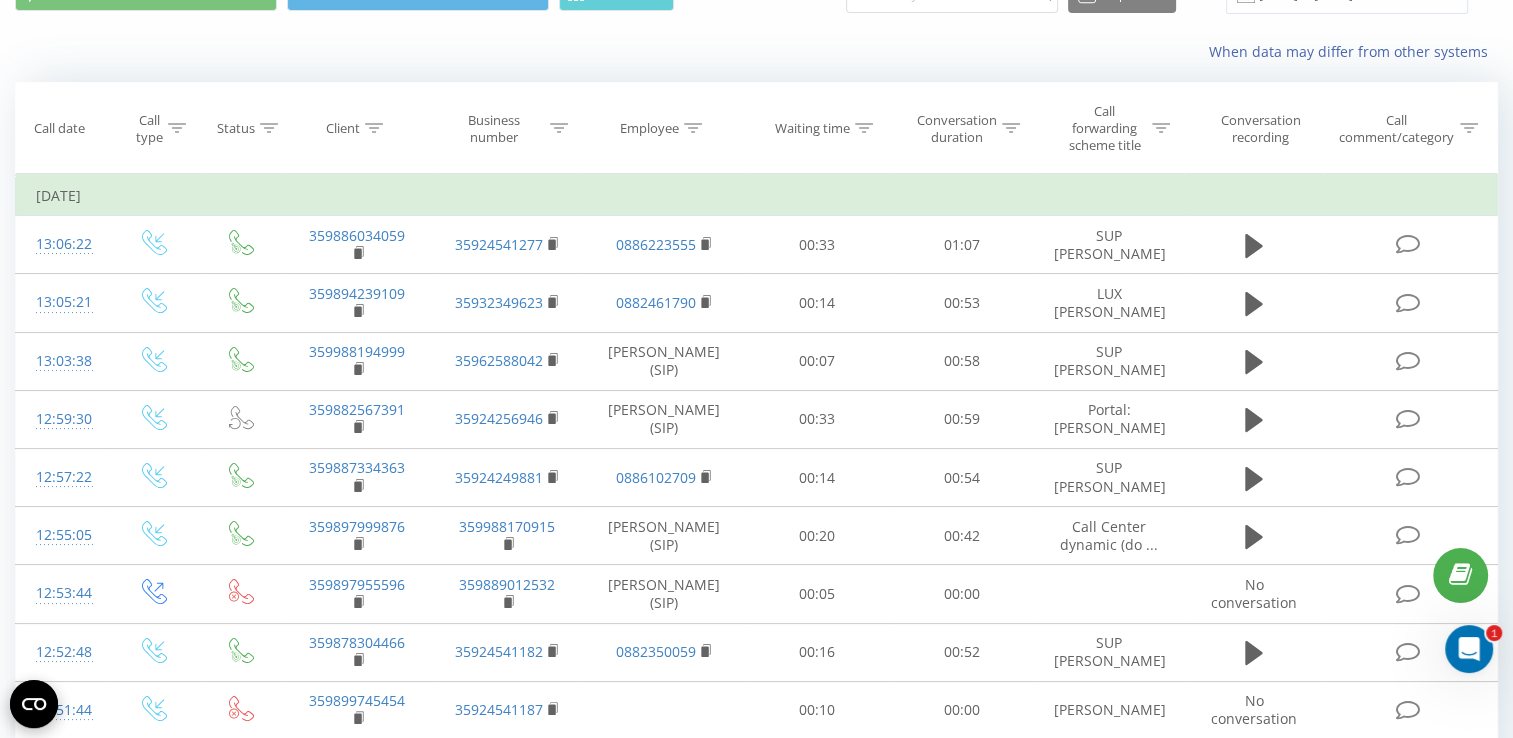 click 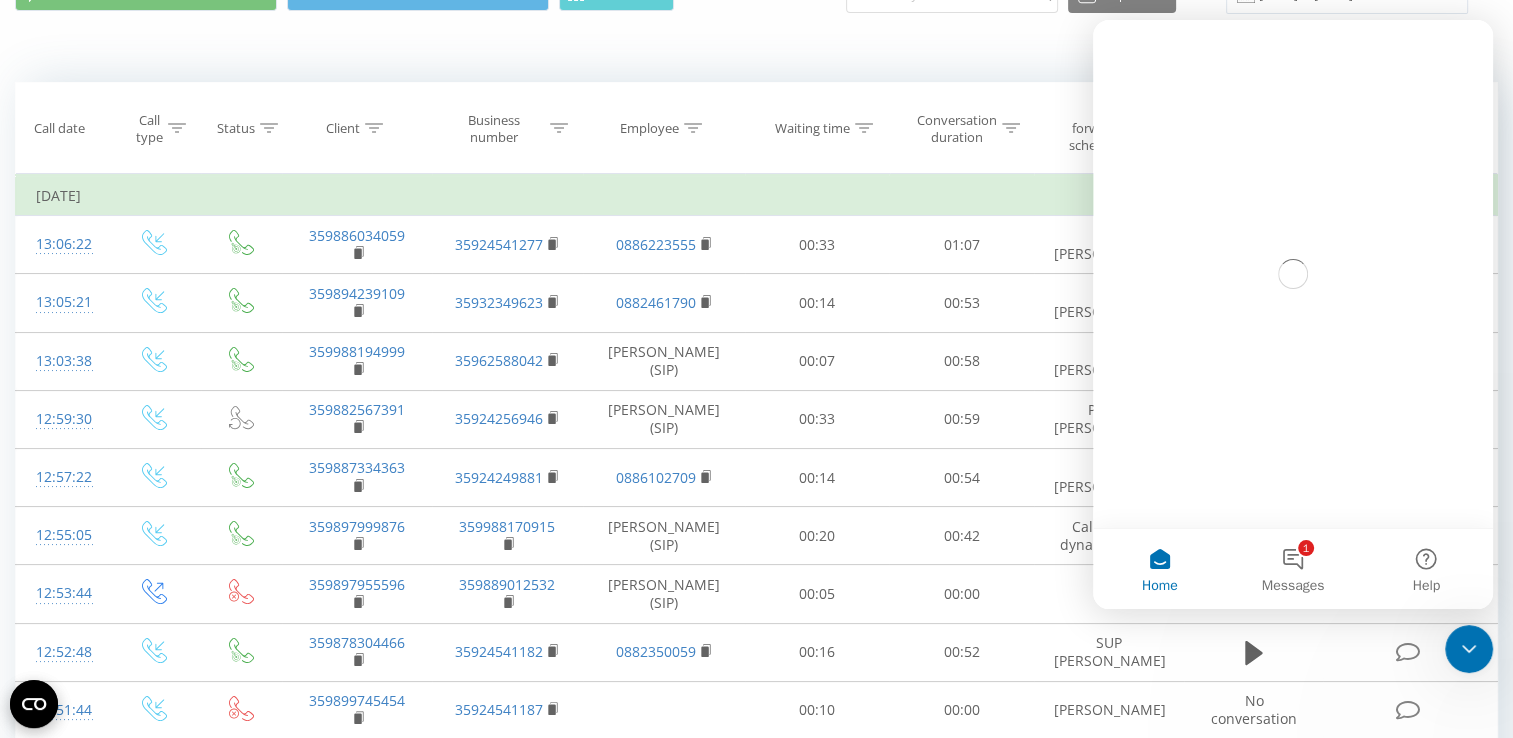 scroll, scrollTop: 0, scrollLeft: 0, axis: both 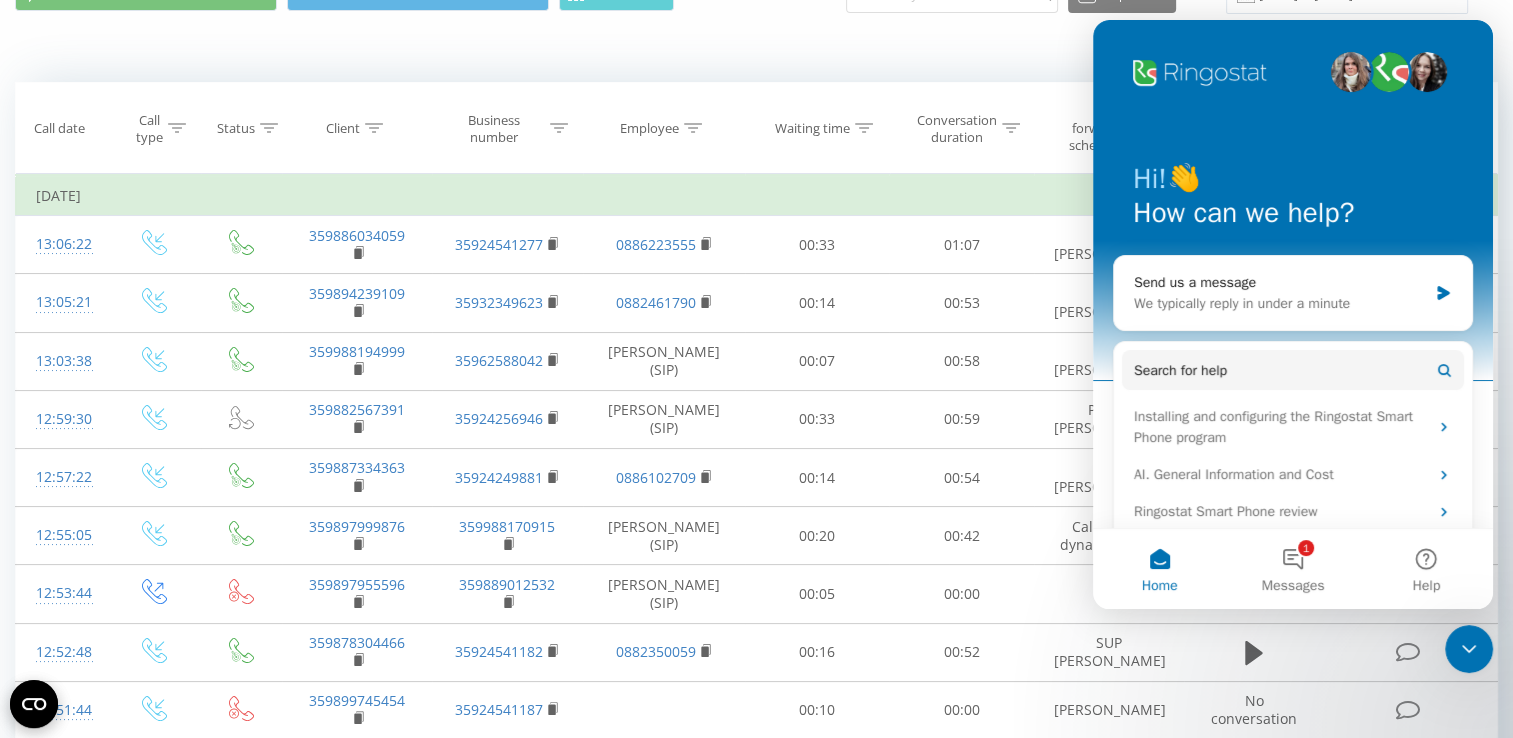 click on "When data may differ from other systems" at bounding box center [756, 52] 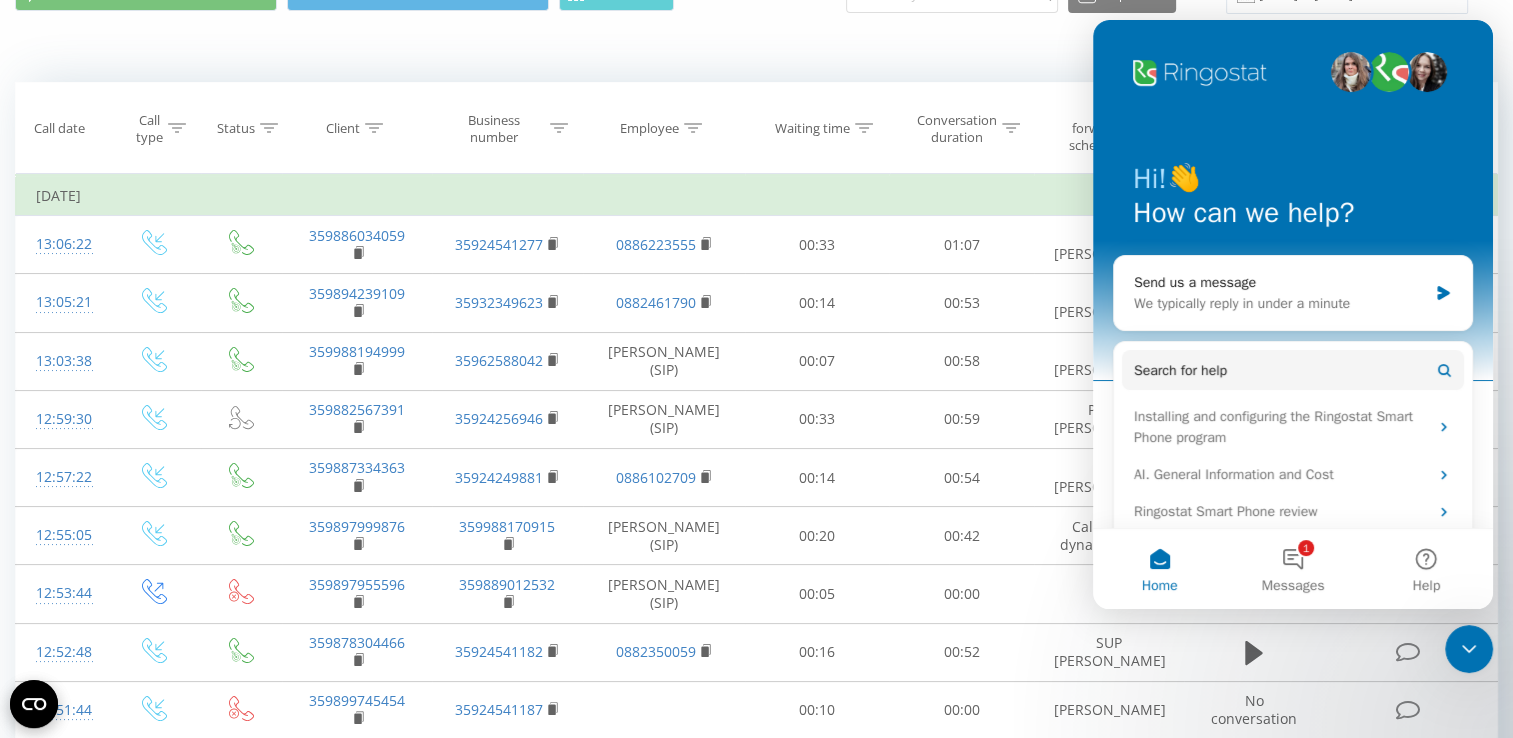 click 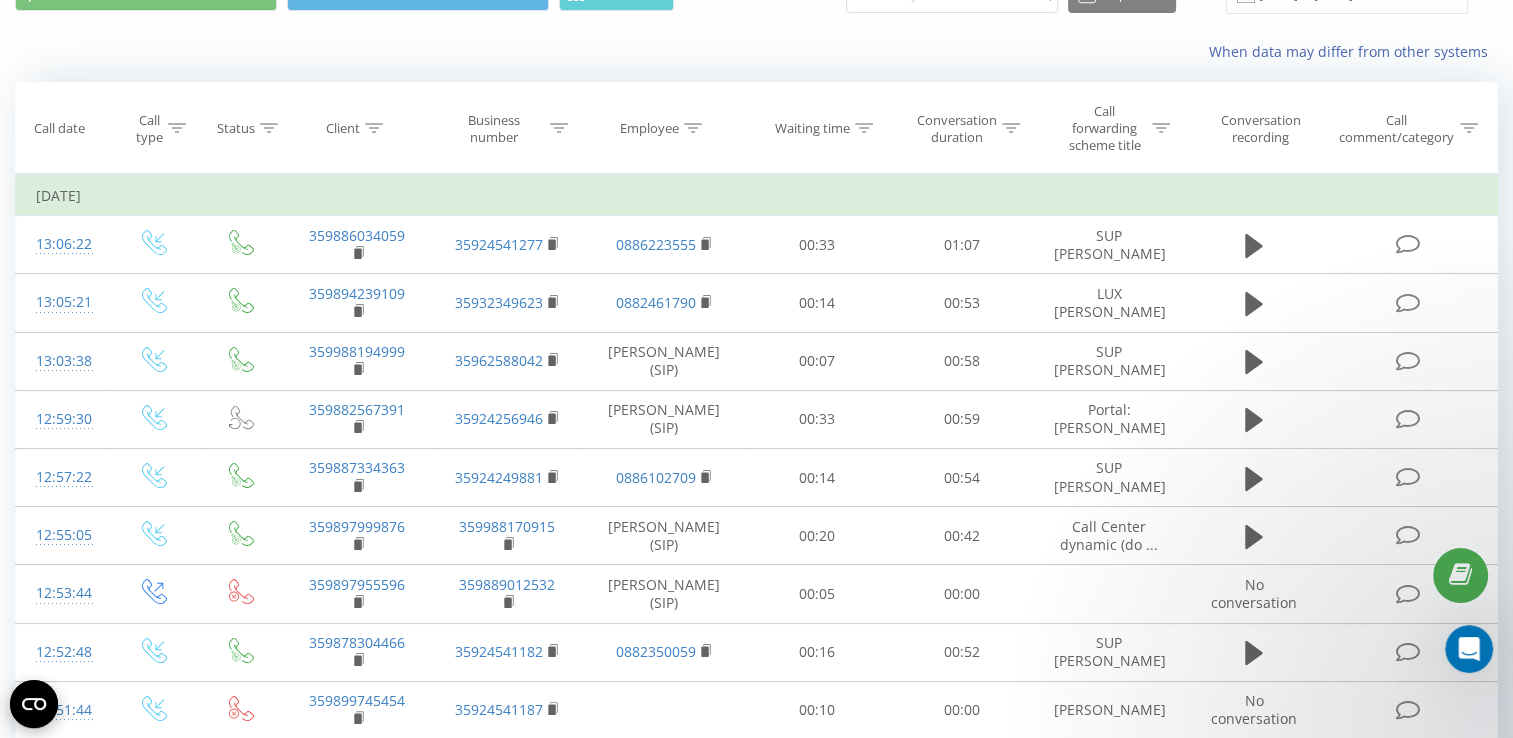scroll, scrollTop: 0, scrollLeft: 0, axis: both 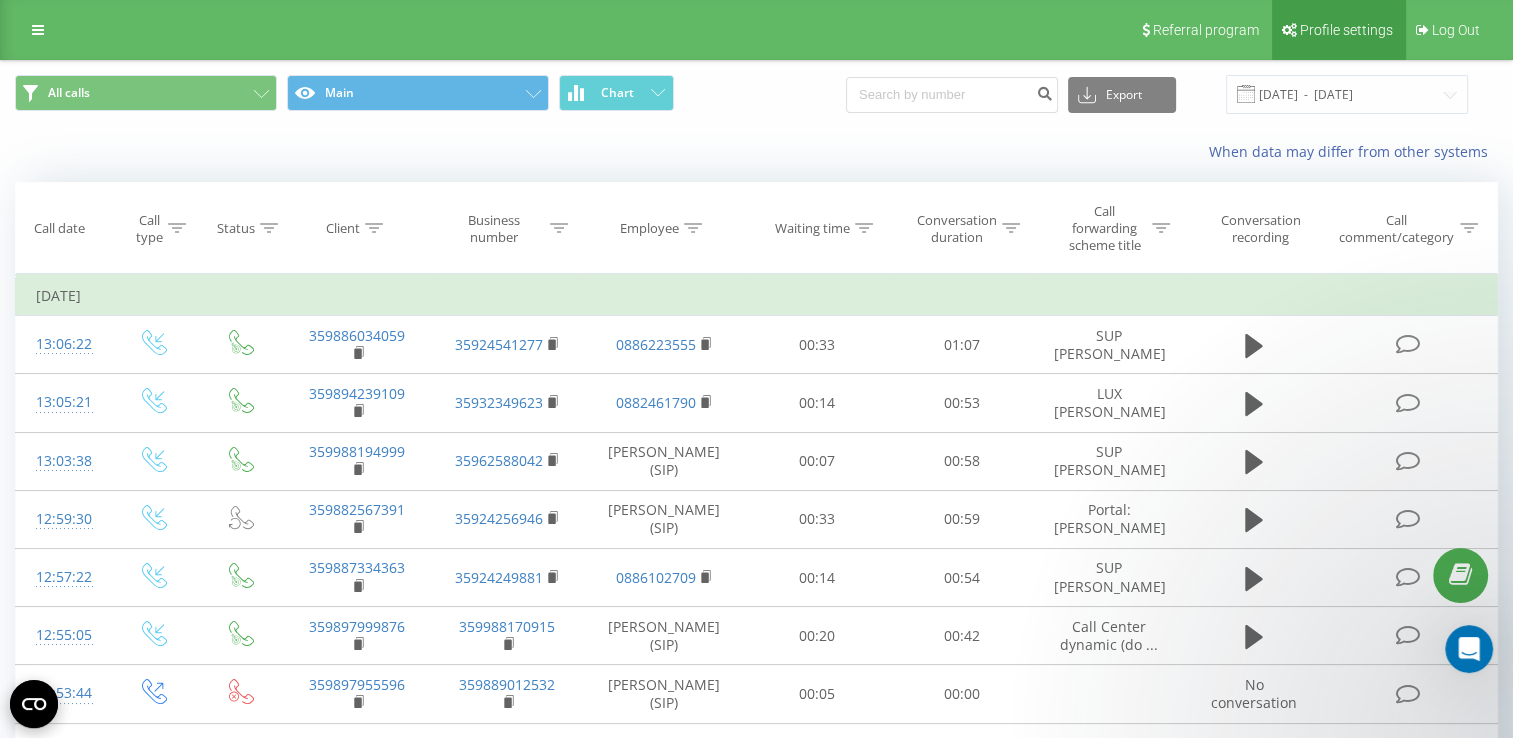 click on "Profile settings" at bounding box center (1346, 30) 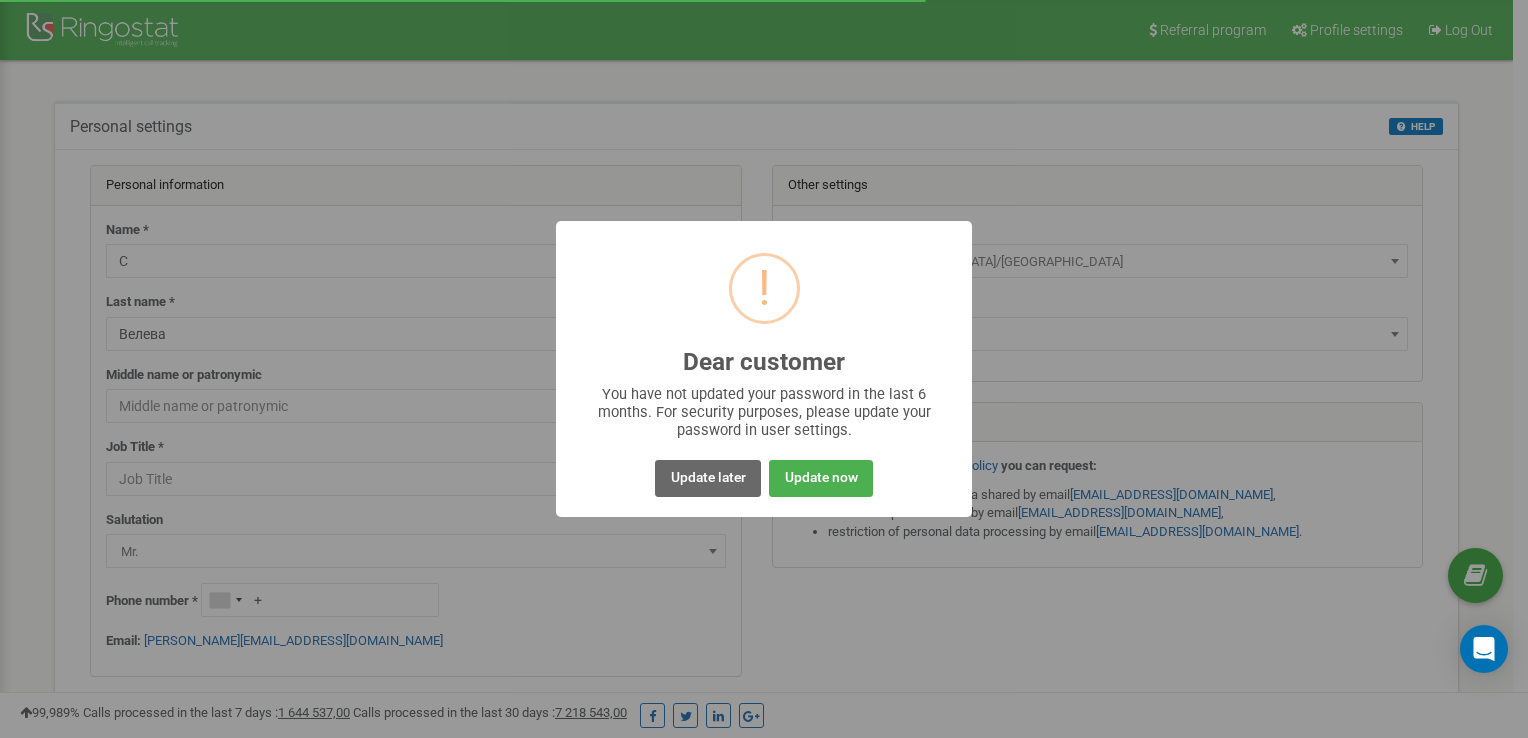 scroll, scrollTop: 0, scrollLeft: 0, axis: both 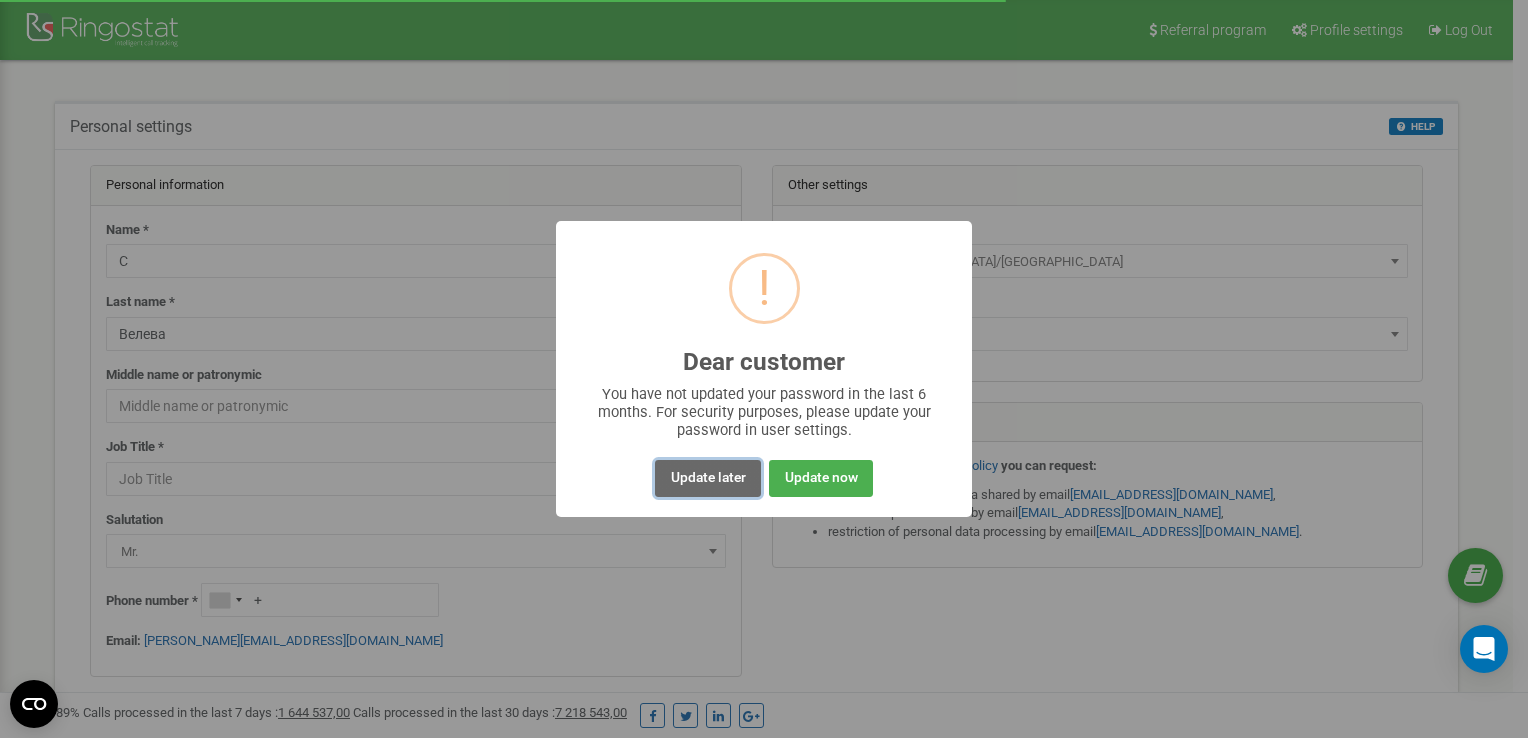 click on "Update later" at bounding box center (707, 478) 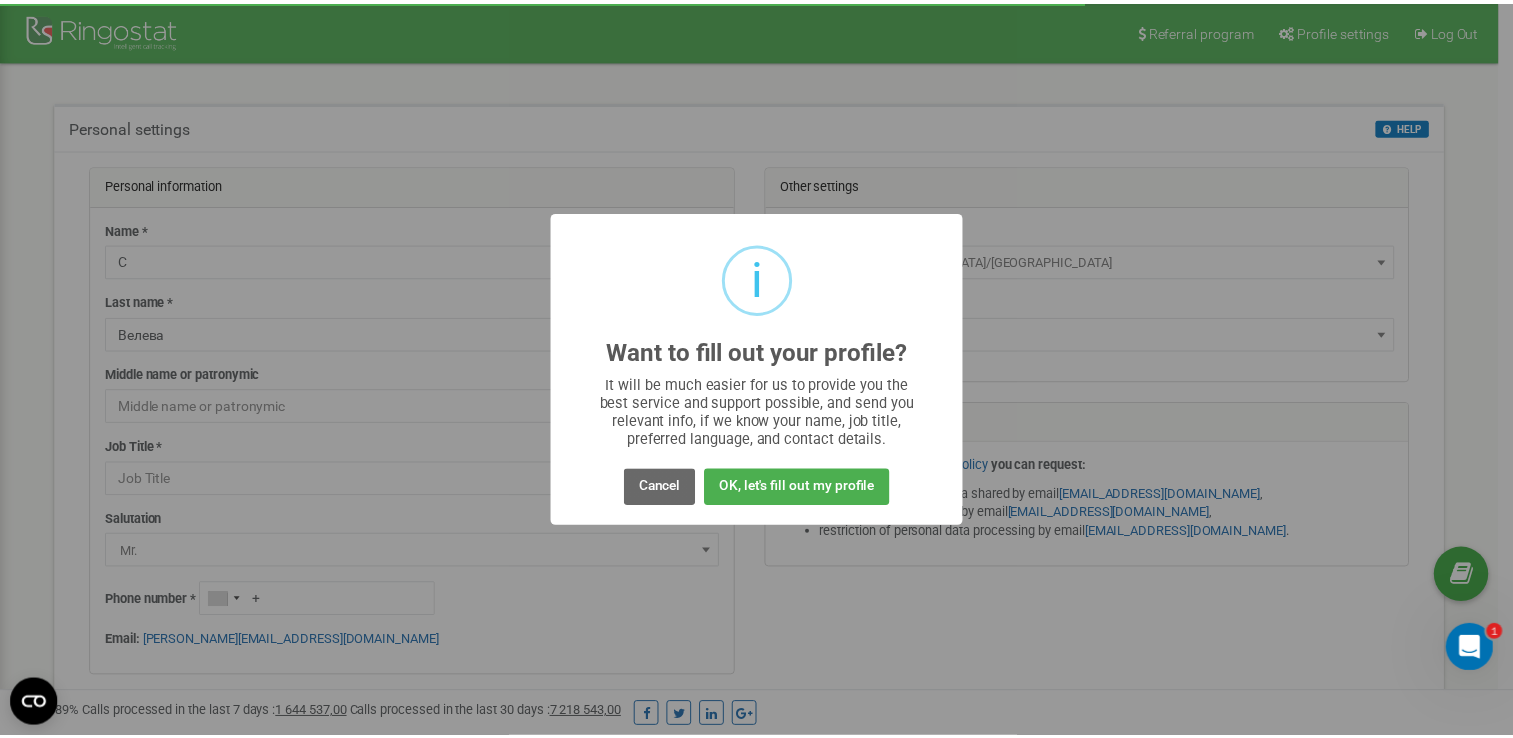 scroll, scrollTop: 0, scrollLeft: 0, axis: both 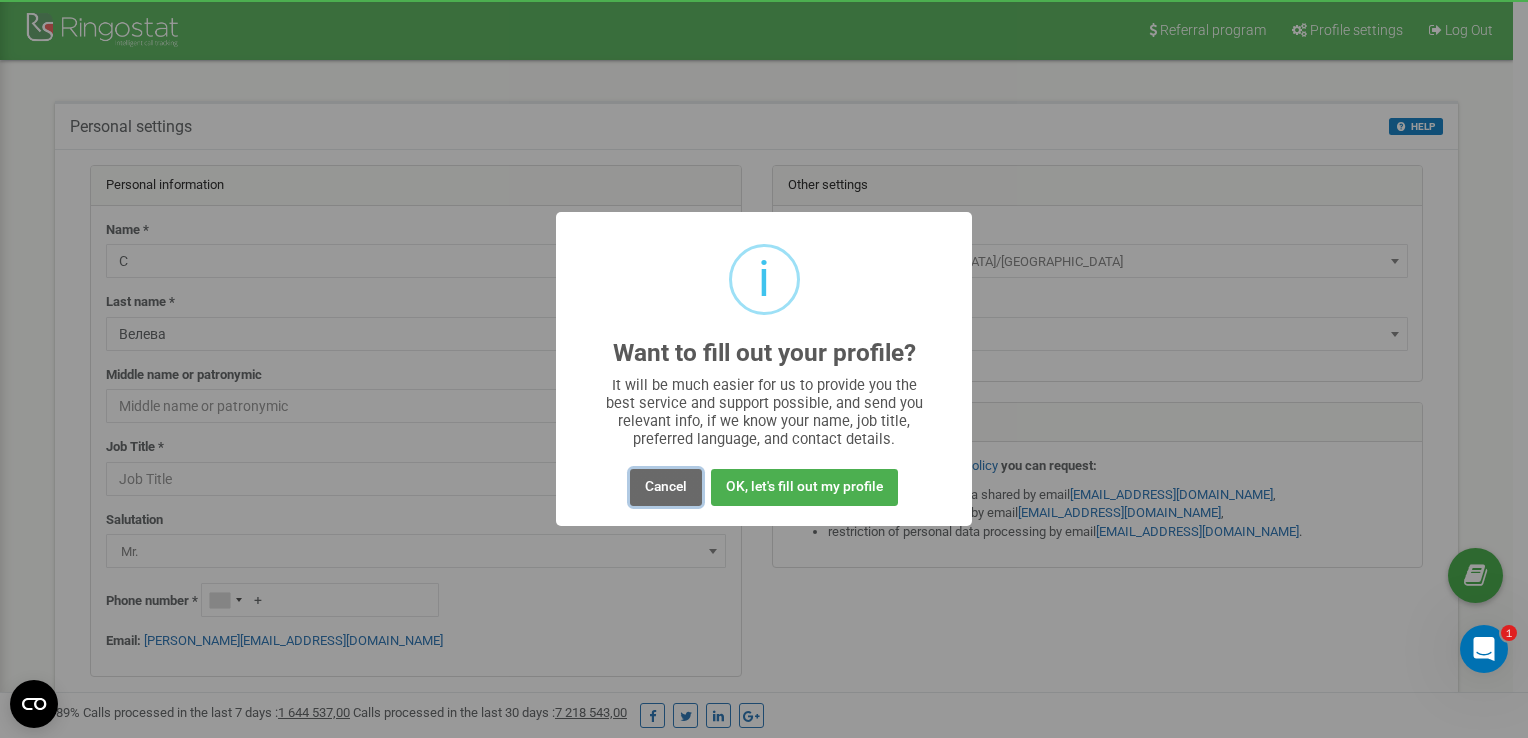 click on "Cancel" at bounding box center (666, 487) 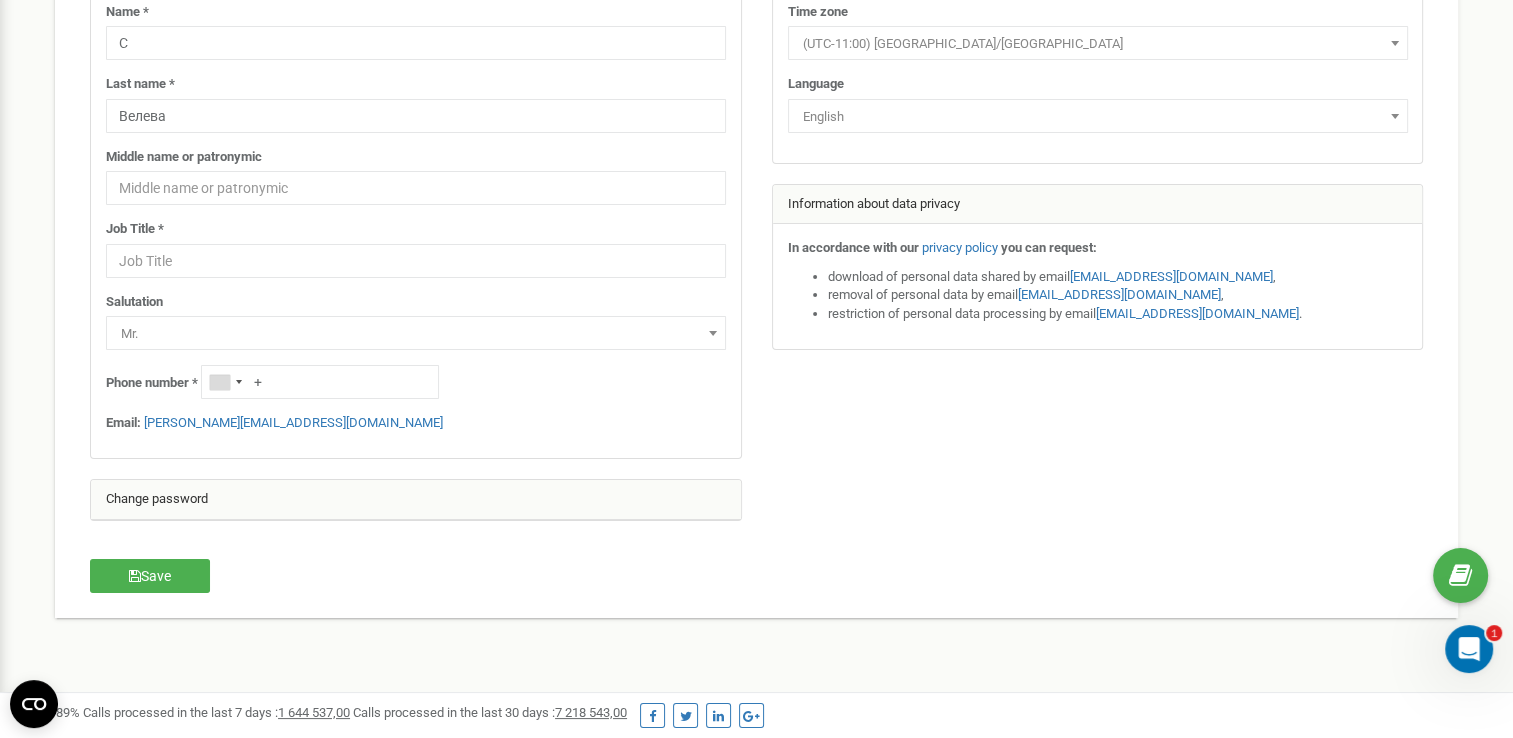 scroll, scrollTop: 100, scrollLeft: 0, axis: vertical 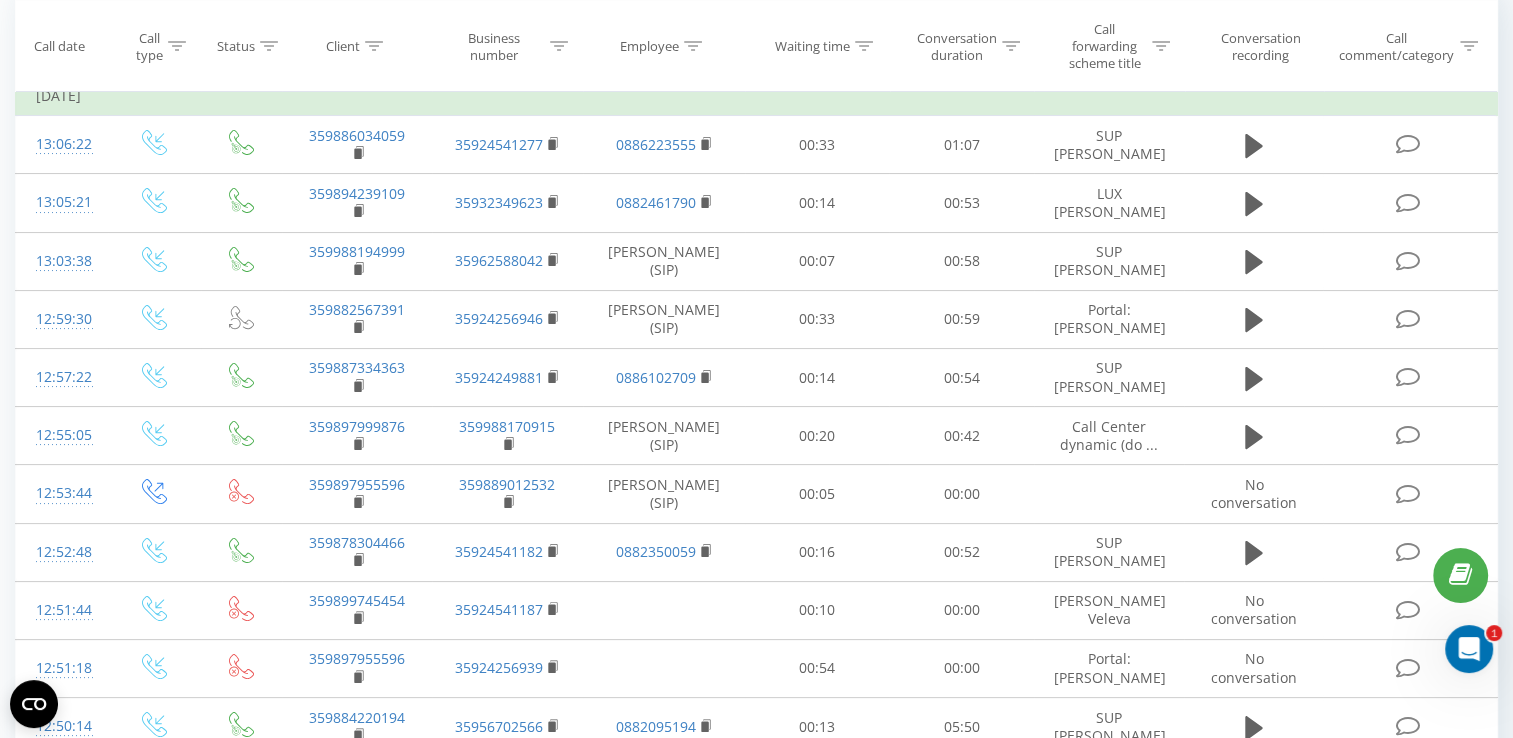 click at bounding box center (1469, 649) 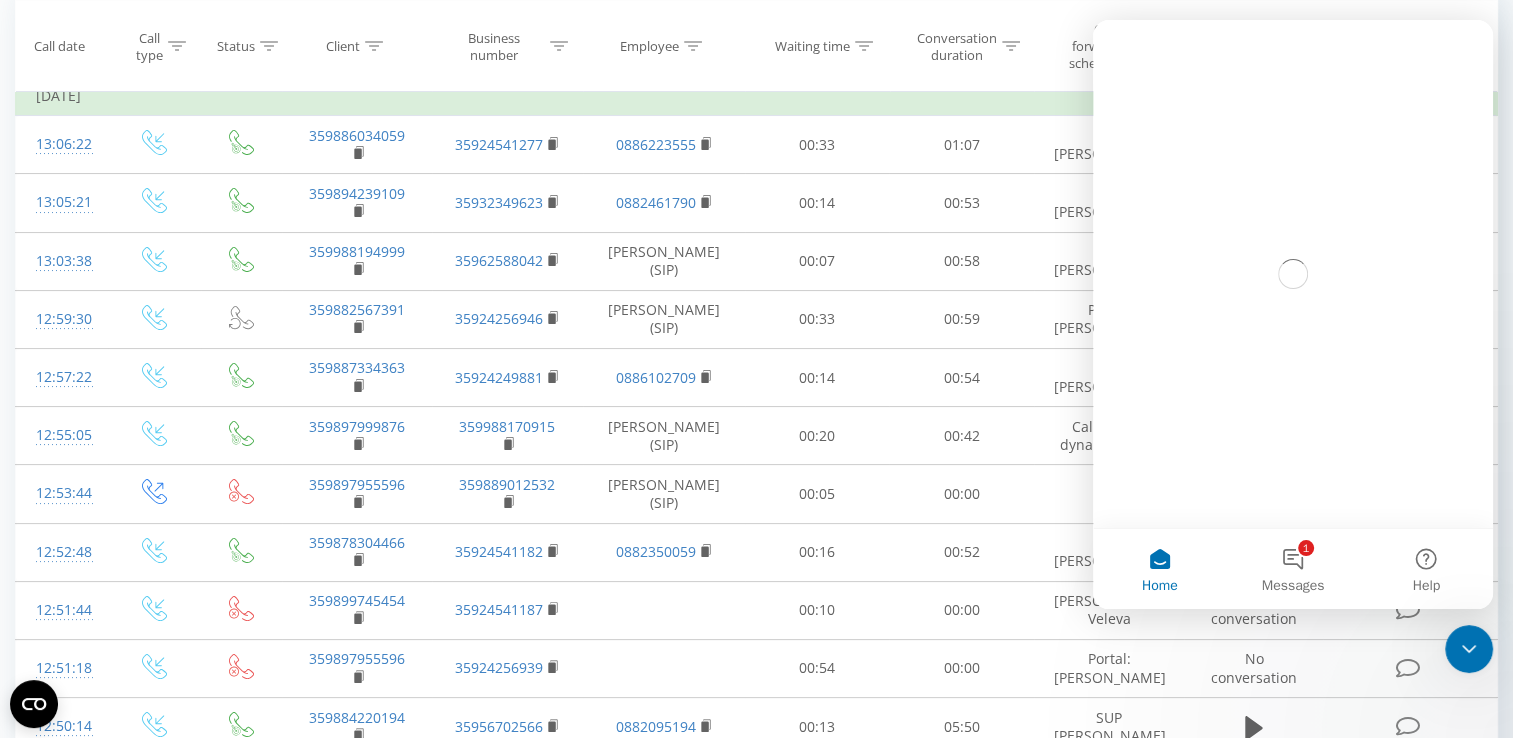scroll, scrollTop: 0, scrollLeft: 0, axis: both 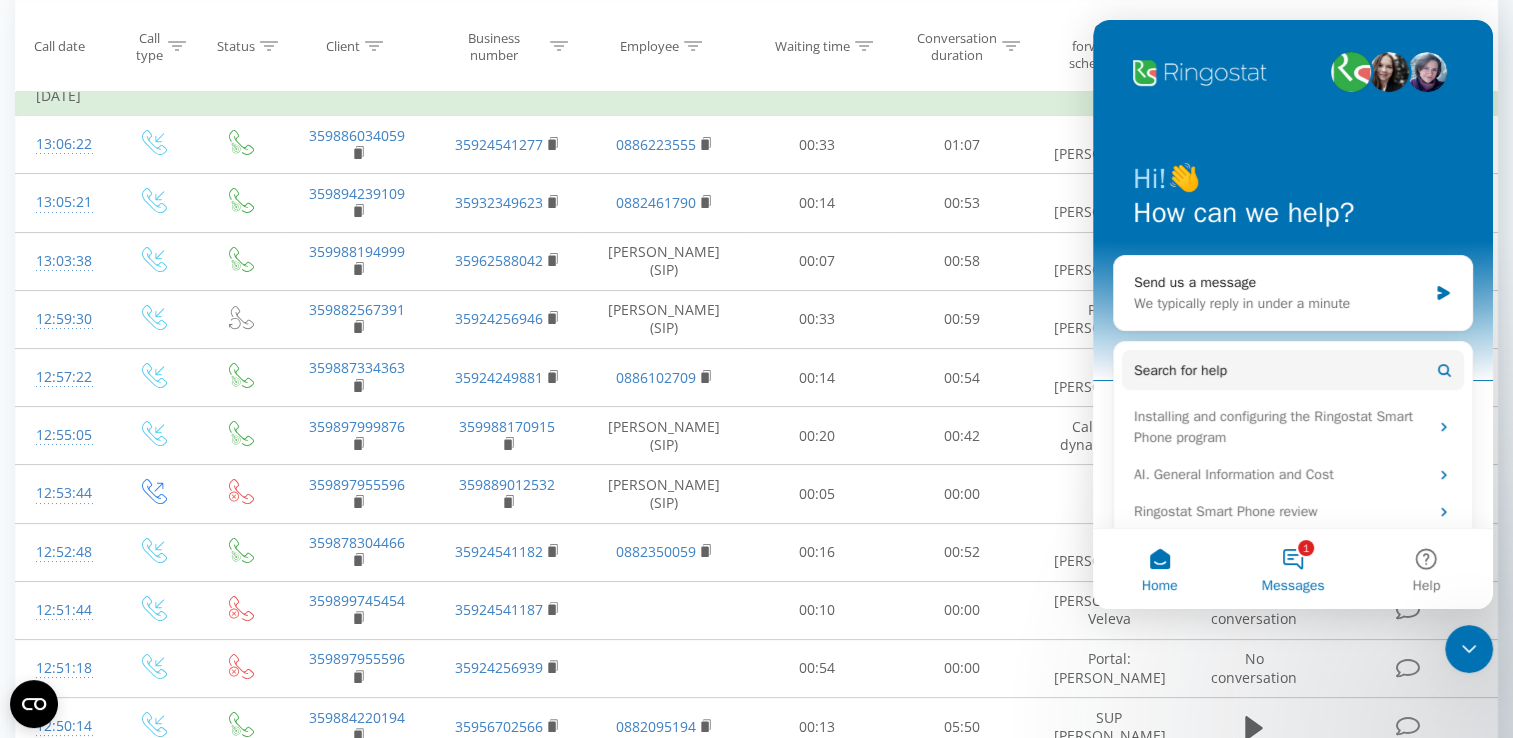 click on "1 Messages" at bounding box center [1292, 569] 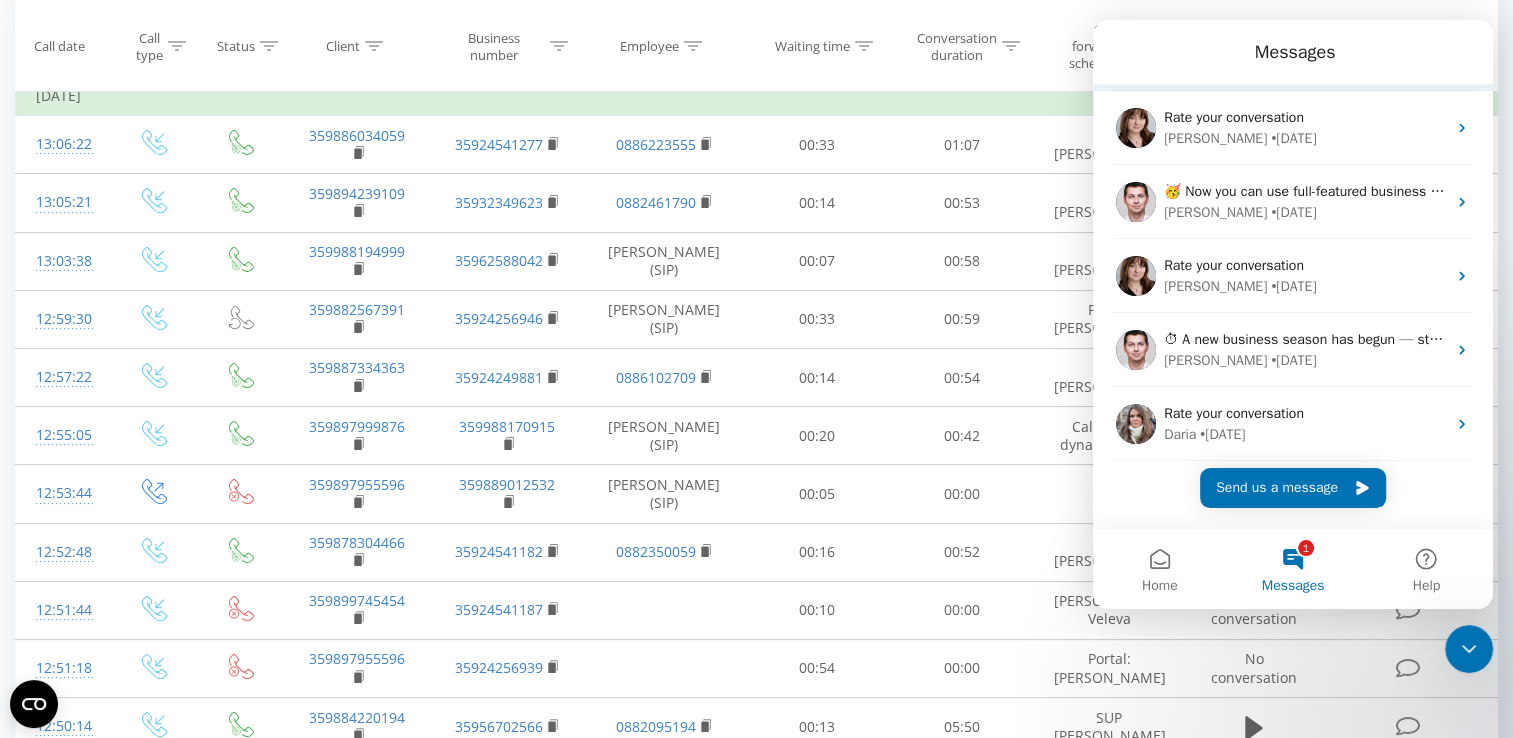 scroll, scrollTop: 376, scrollLeft: 0, axis: vertical 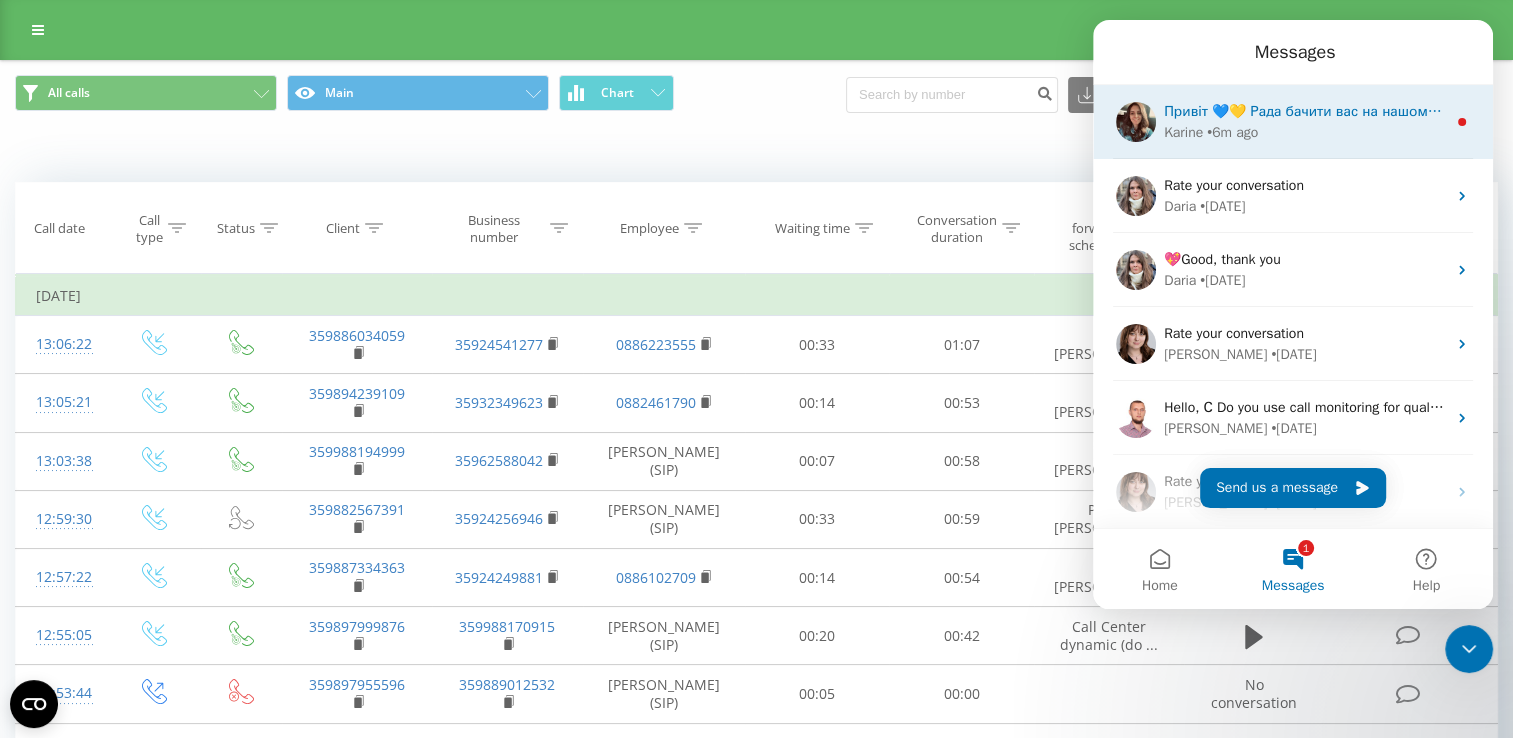 click on "Привіт 💙💛 Рада бачити вас на нашому сайті :) Скажіть, які задачі ви хочете вирішити з Ringostat? 1. Підвищити продажі;, 2. Отримати більше від маркетингу;, 3. Не знаю, ваш сайт випадково відкрив мій собака 👀 Введіть номер відповіді тут ⤵️" at bounding box center [1305, 111] 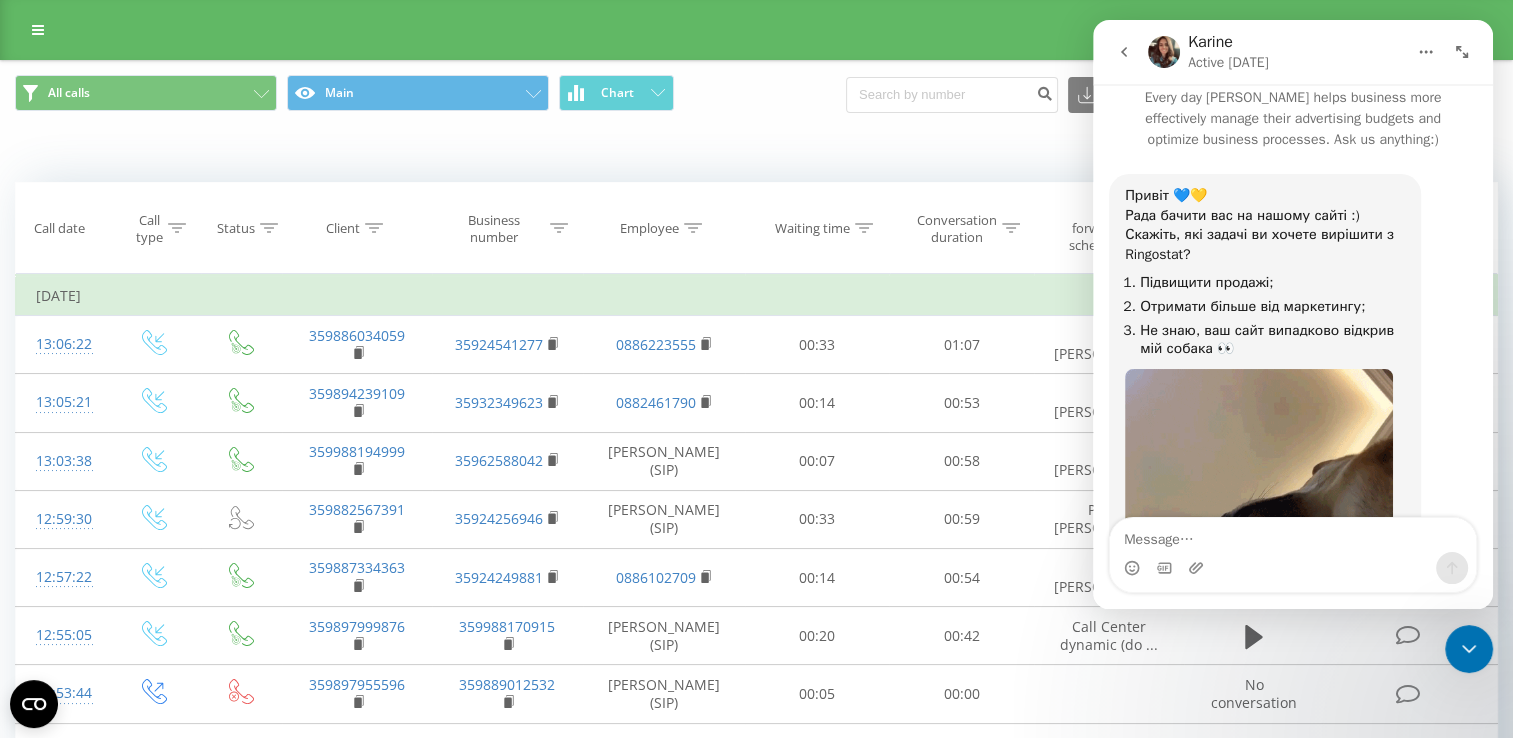 scroll, scrollTop: 0, scrollLeft: 0, axis: both 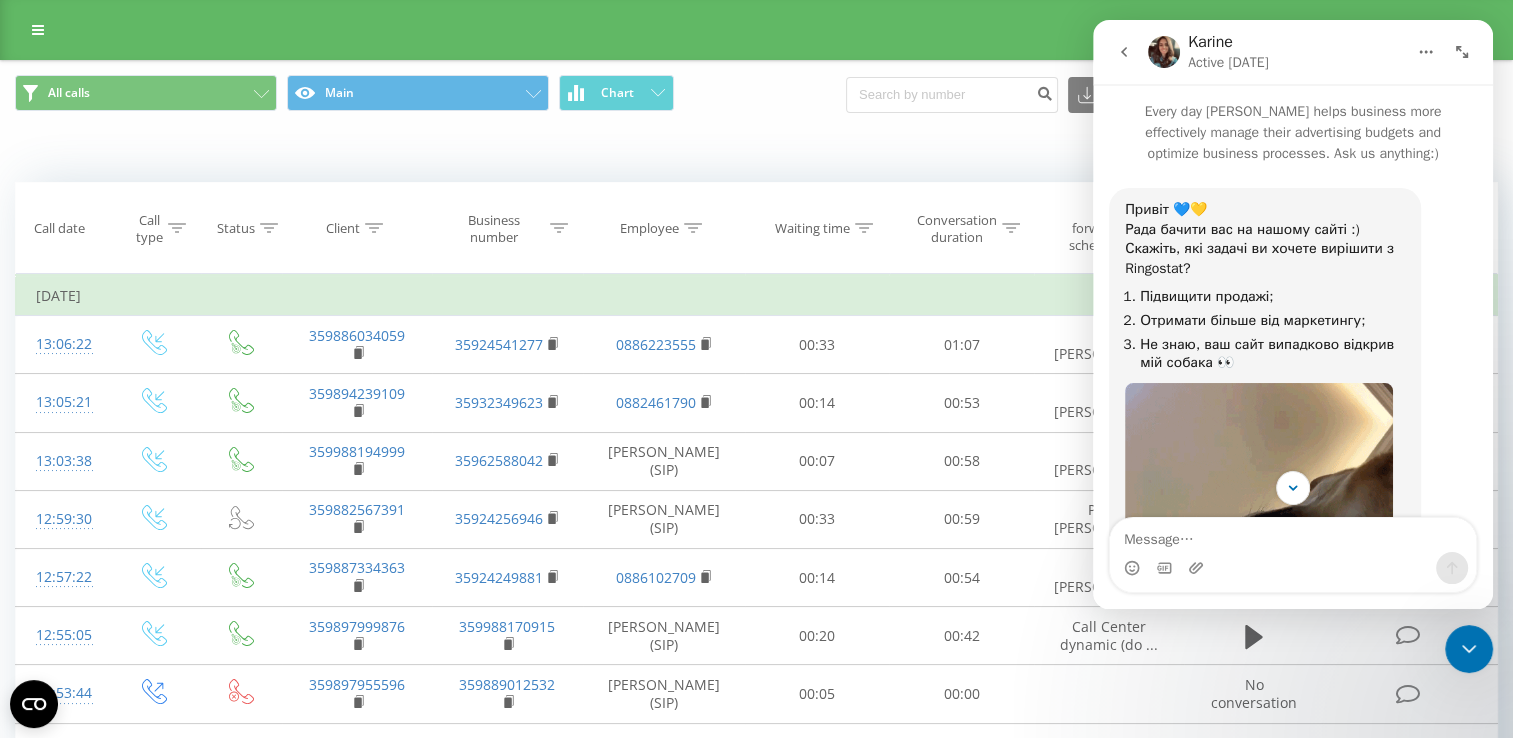 click 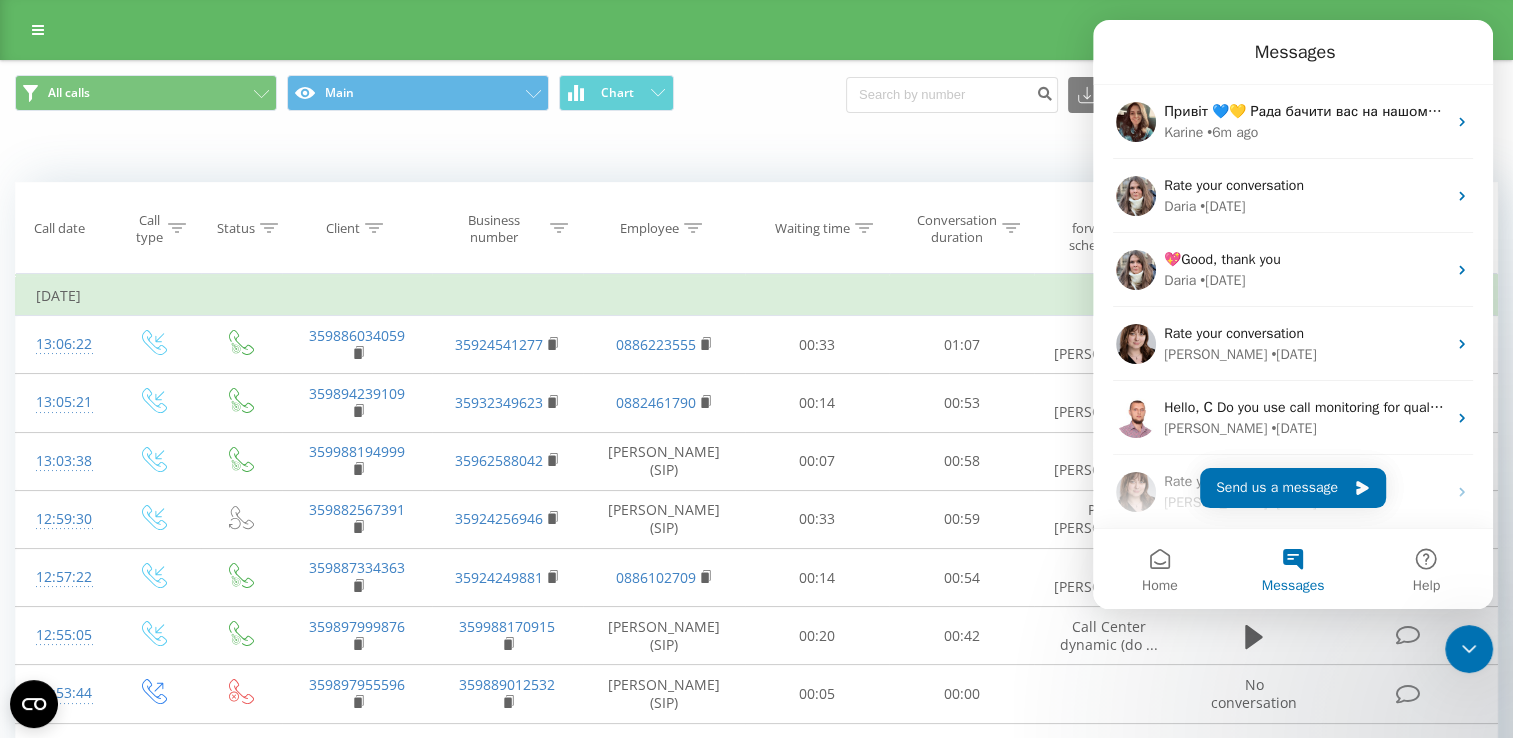 click 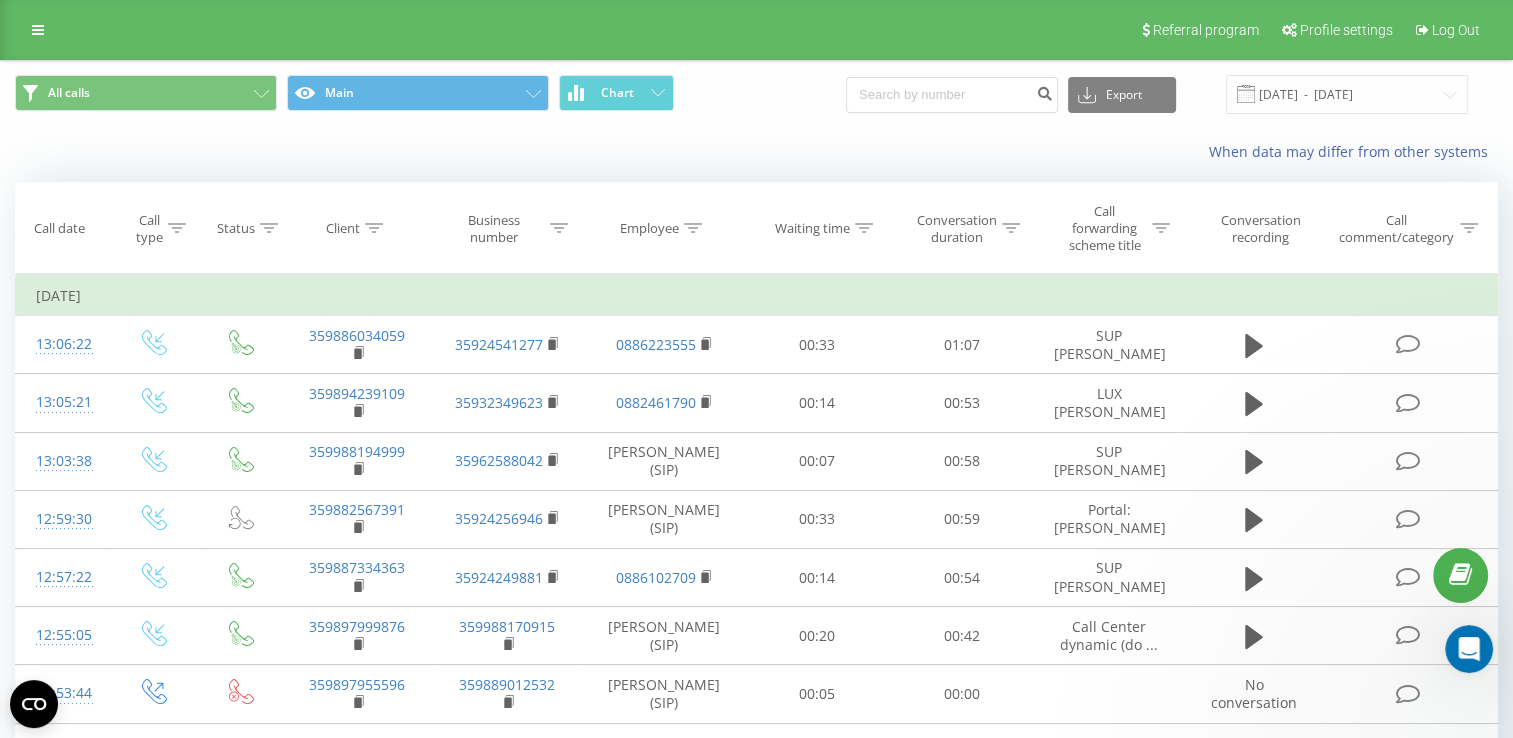 scroll, scrollTop: 0, scrollLeft: 0, axis: both 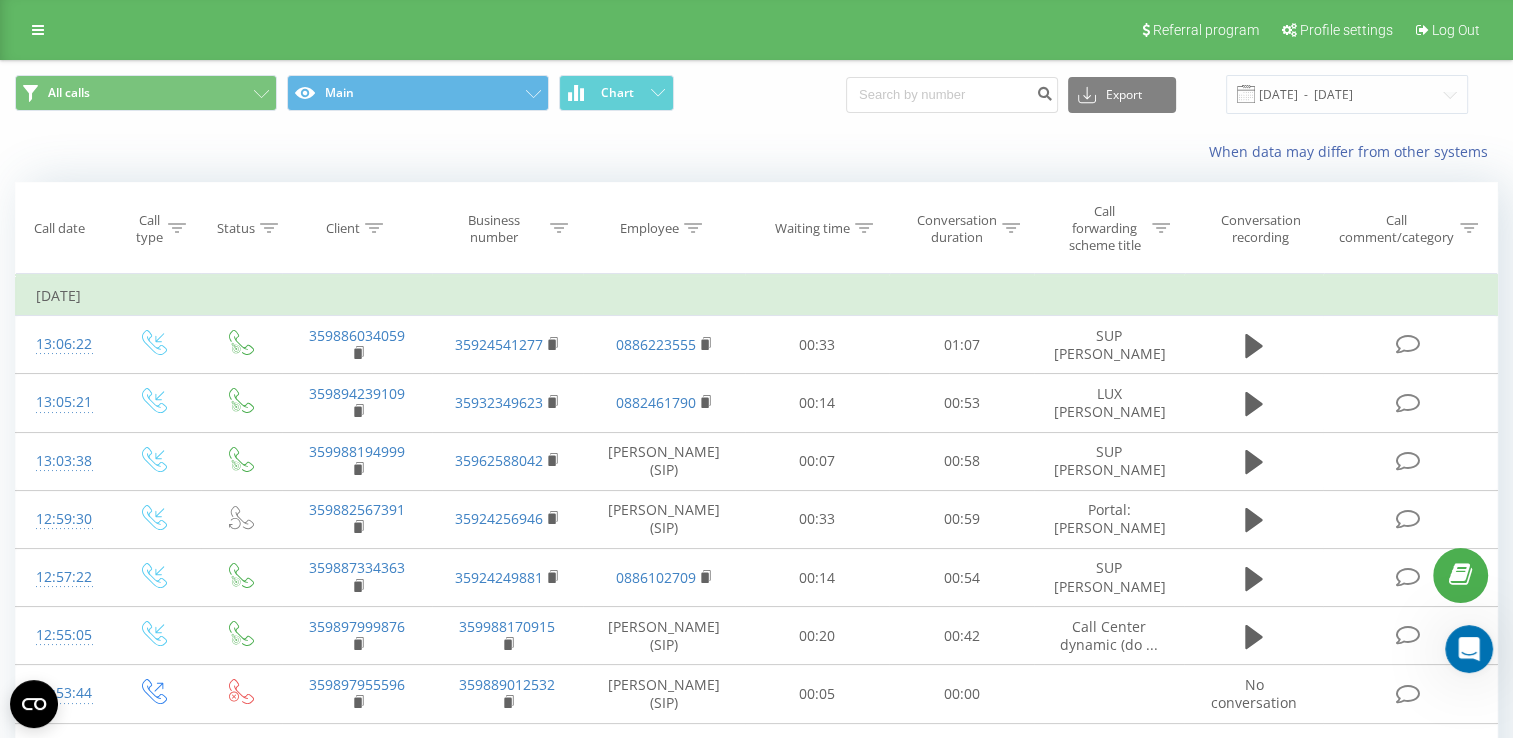click on "All calls Main Chart Export .csv .xls .xlsx 11.07.2025  -  11.07.2025" at bounding box center [756, 94] 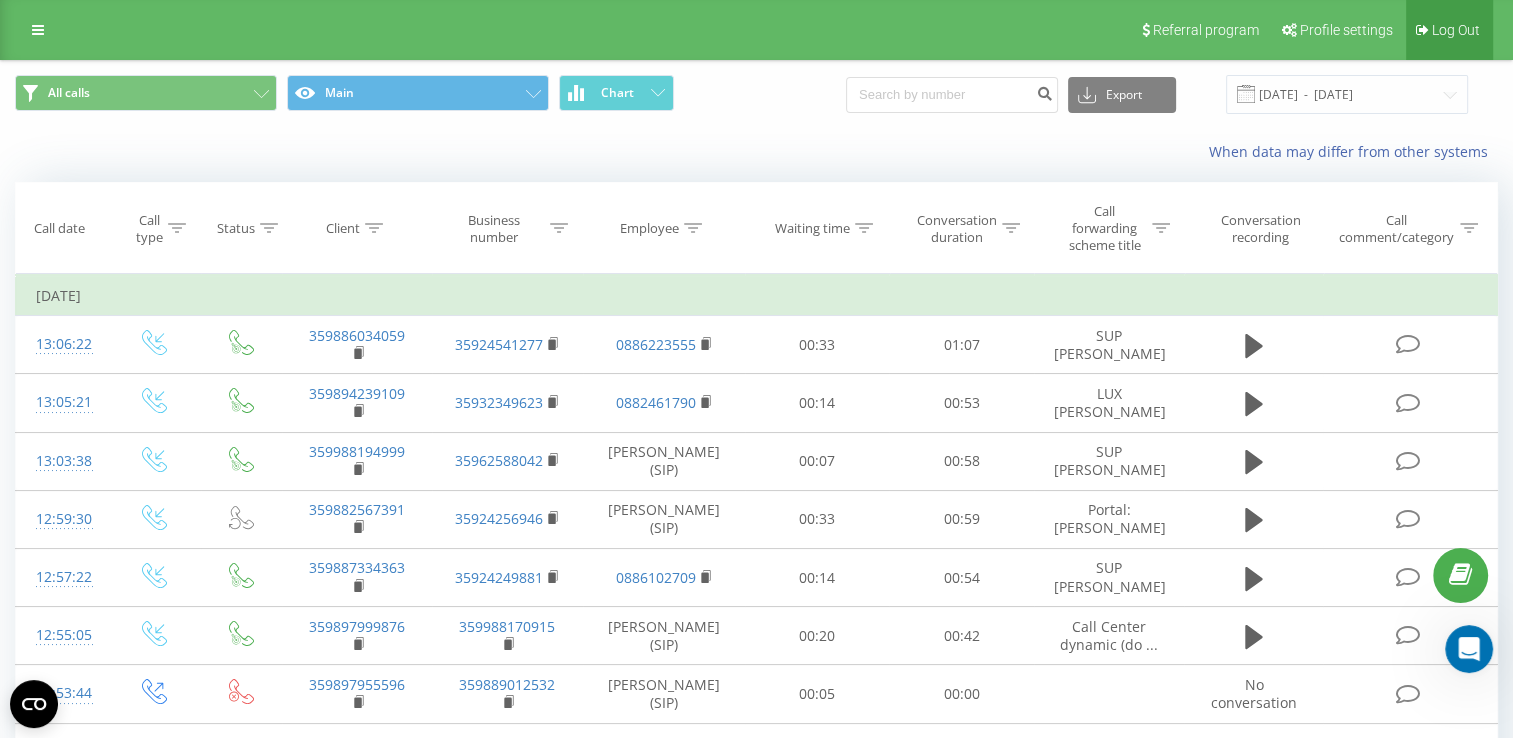click on "Log Out" at bounding box center (1456, 30) 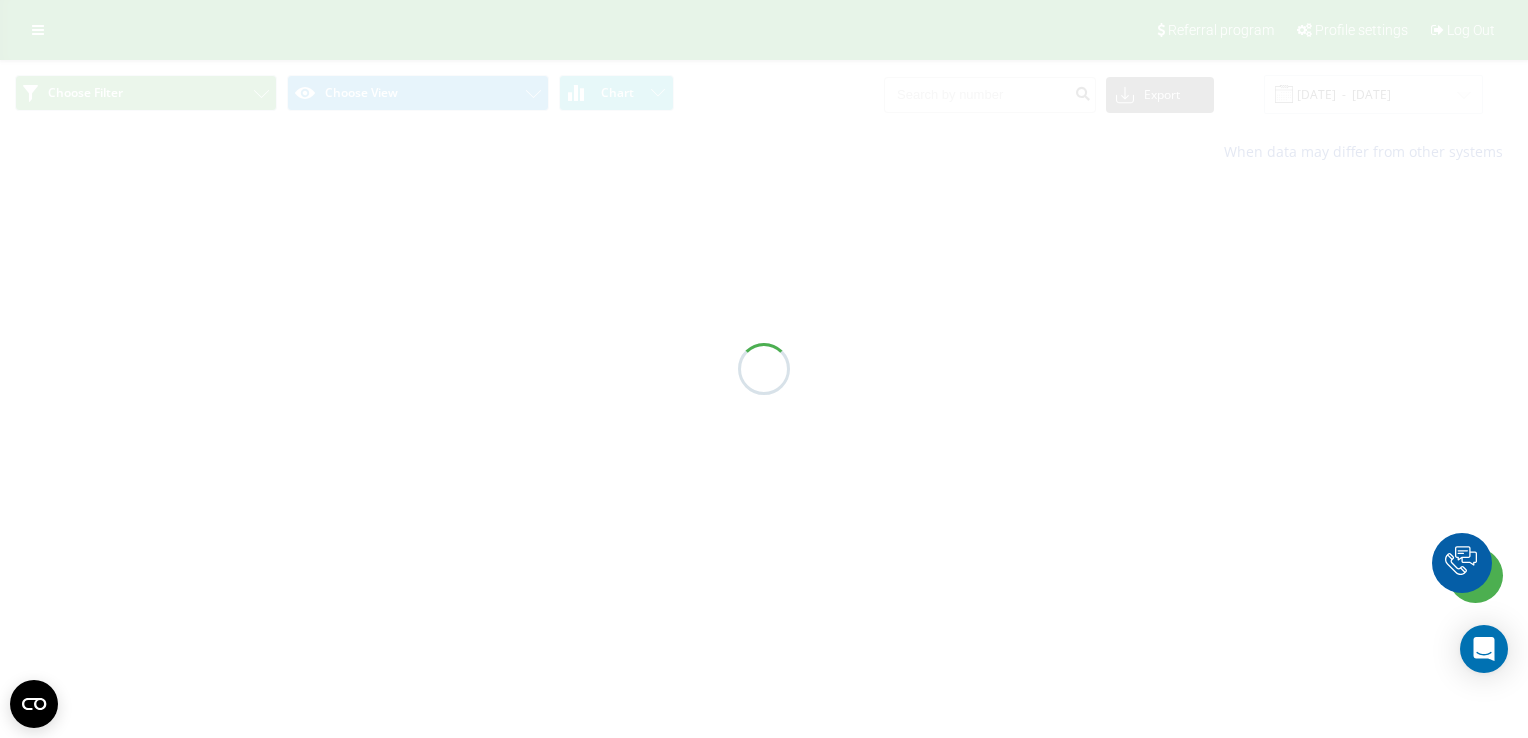 scroll, scrollTop: 0, scrollLeft: 0, axis: both 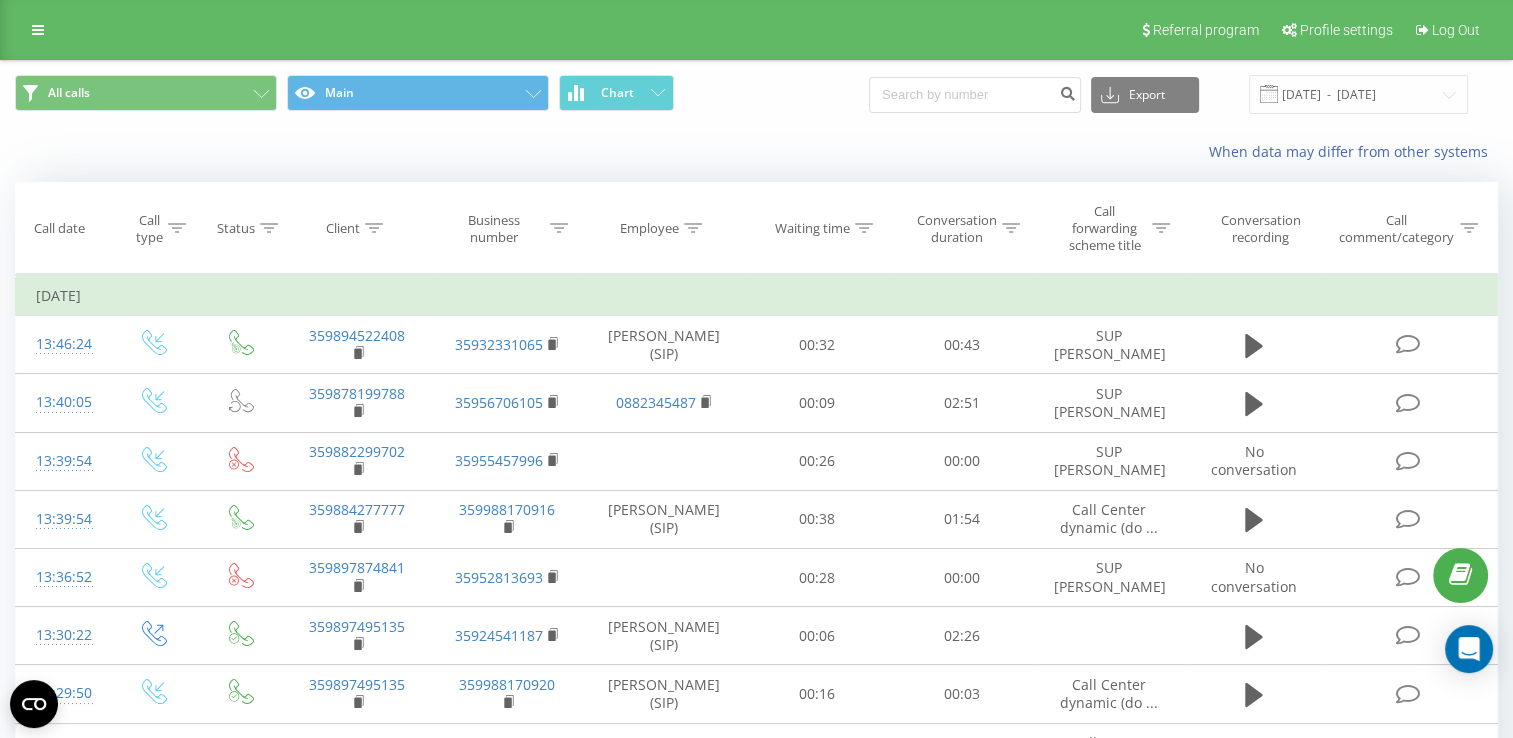 click at bounding box center [0, 0] 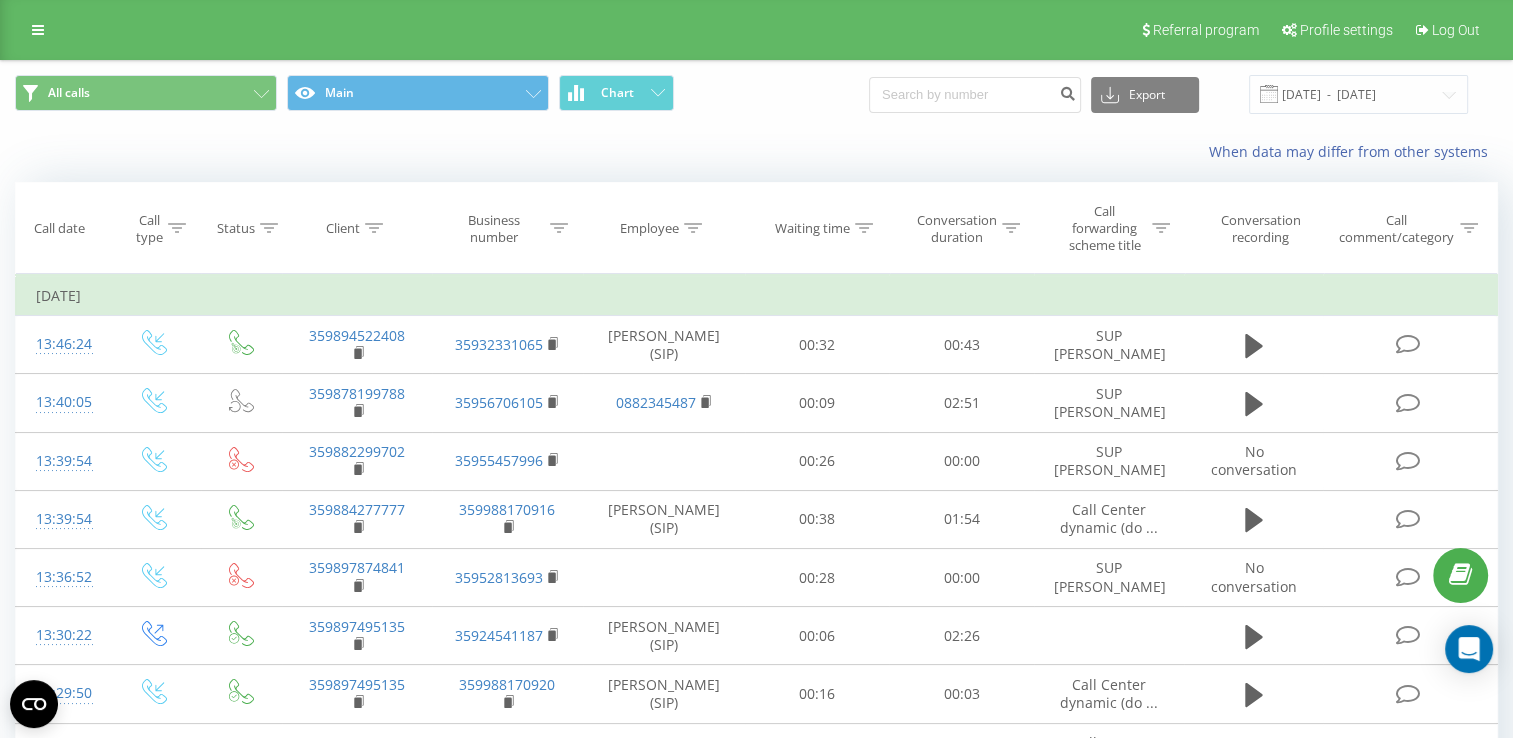 paste on "luximmobg_veleva" 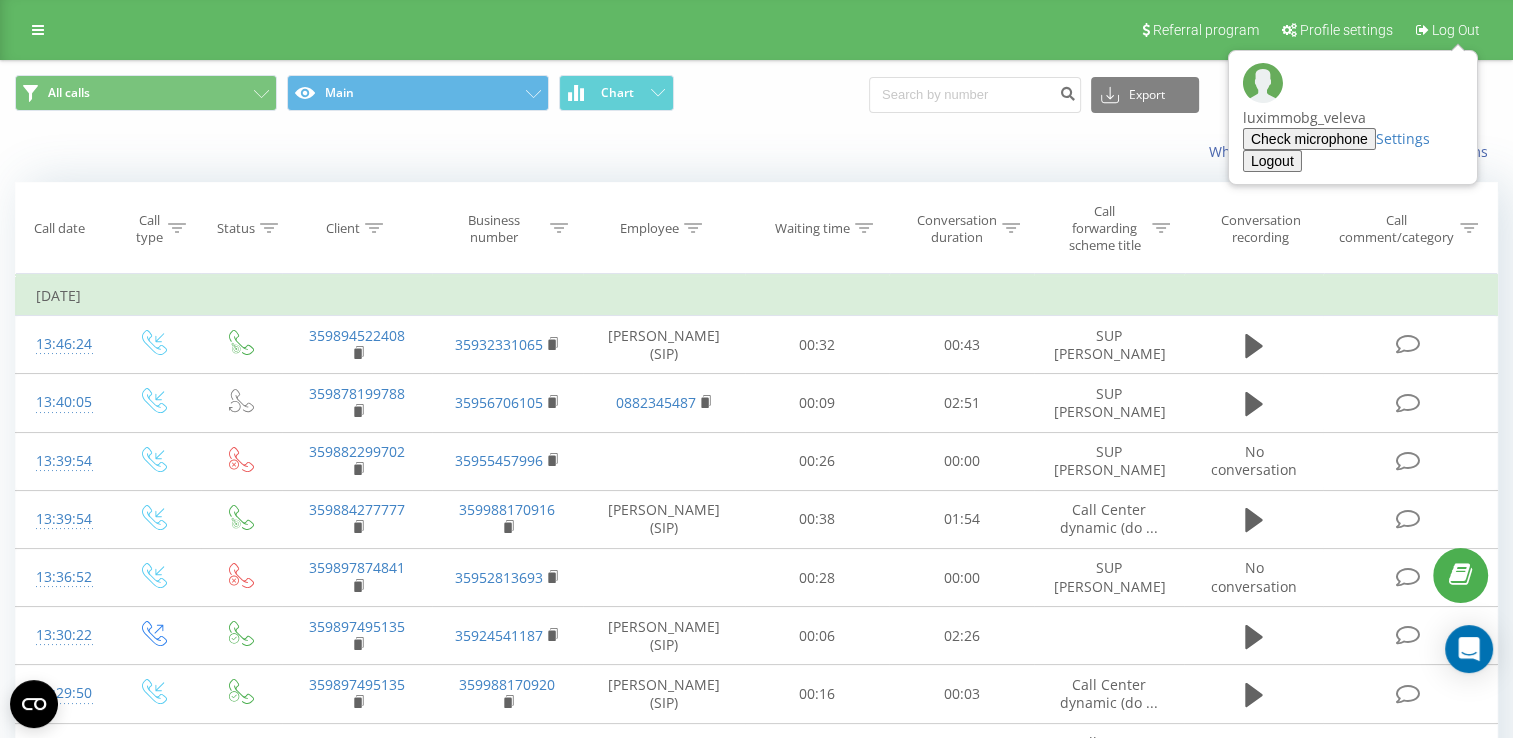 click on "Logout" at bounding box center [1272, 161] 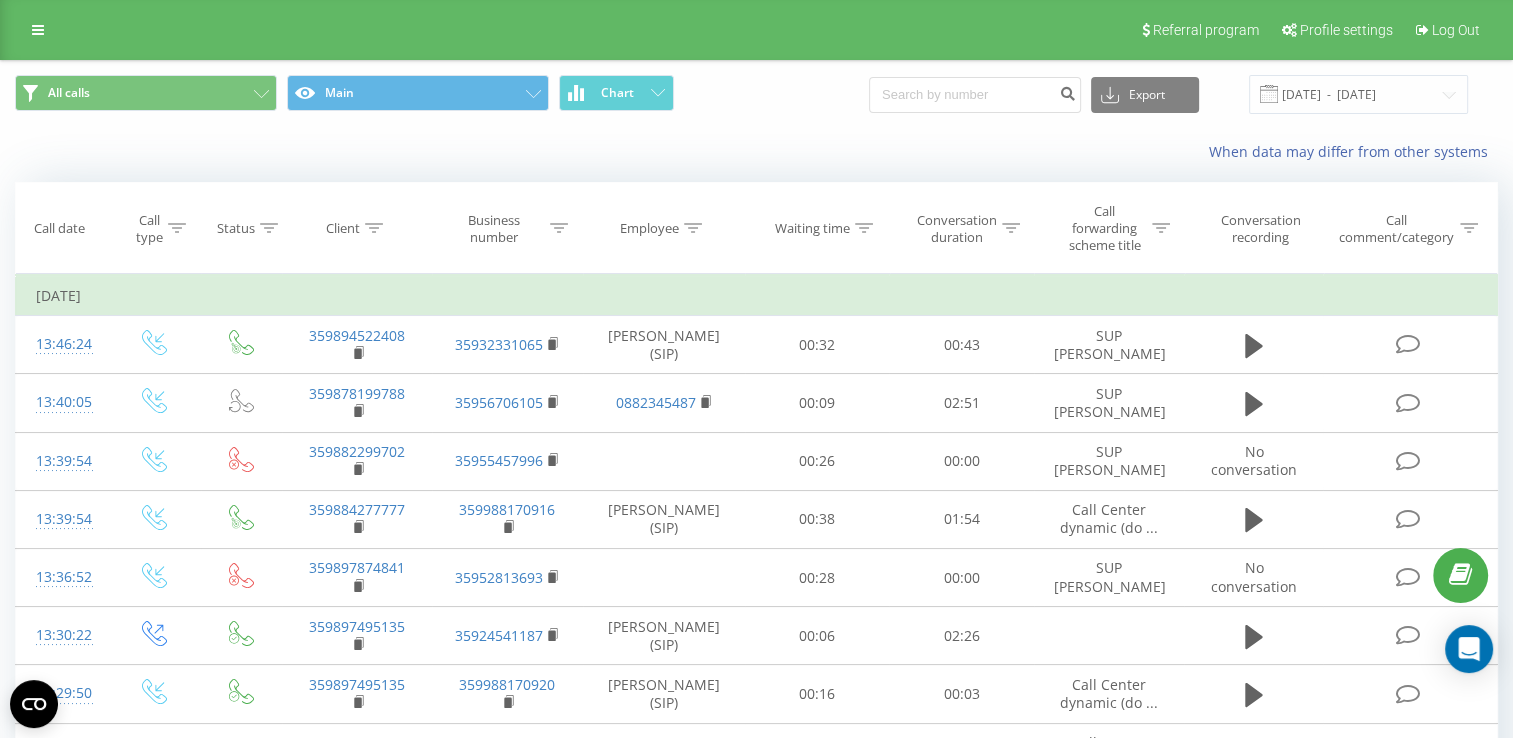 click 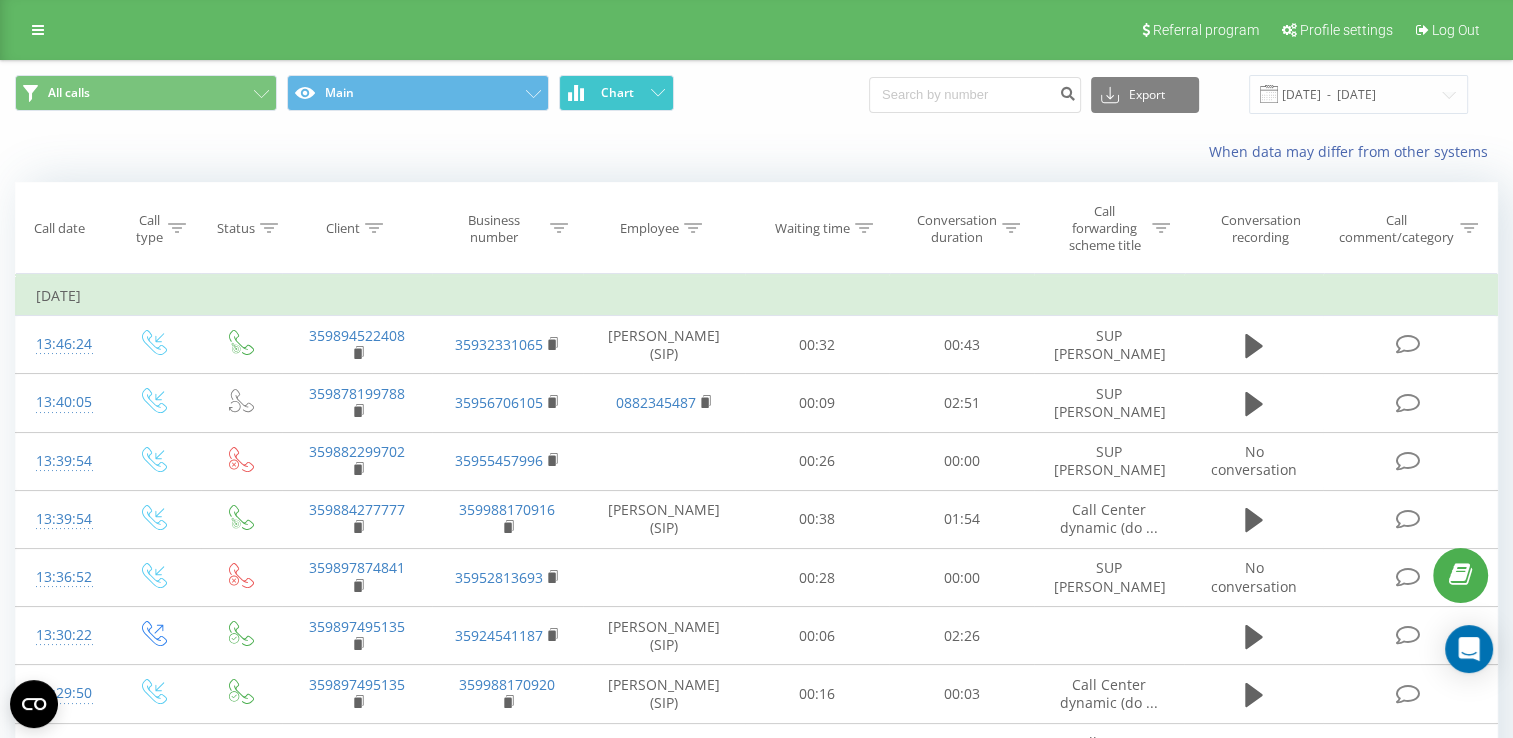 click on "Chart" at bounding box center [617, 93] 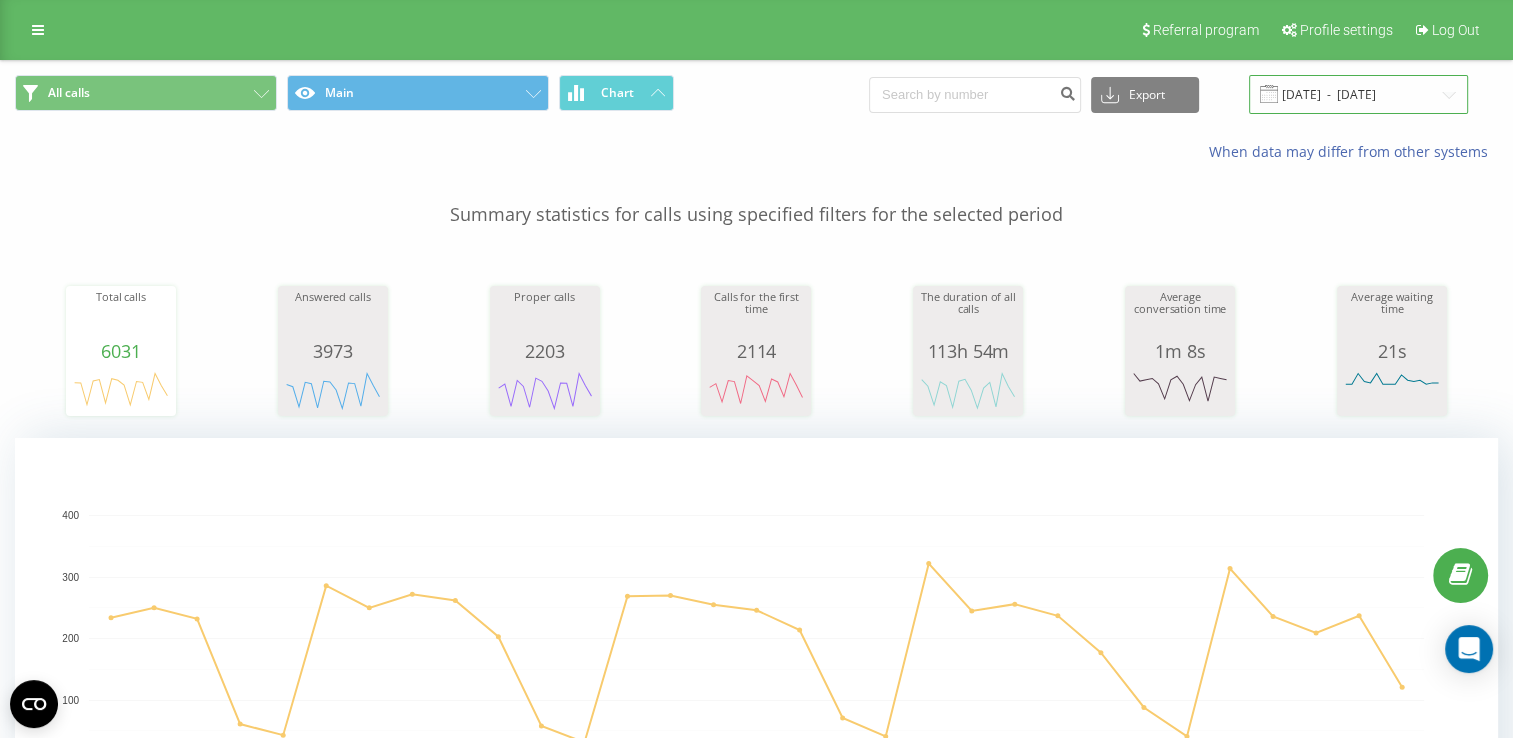 click on "11.06.2025  -  11.07.2025" at bounding box center [1358, 94] 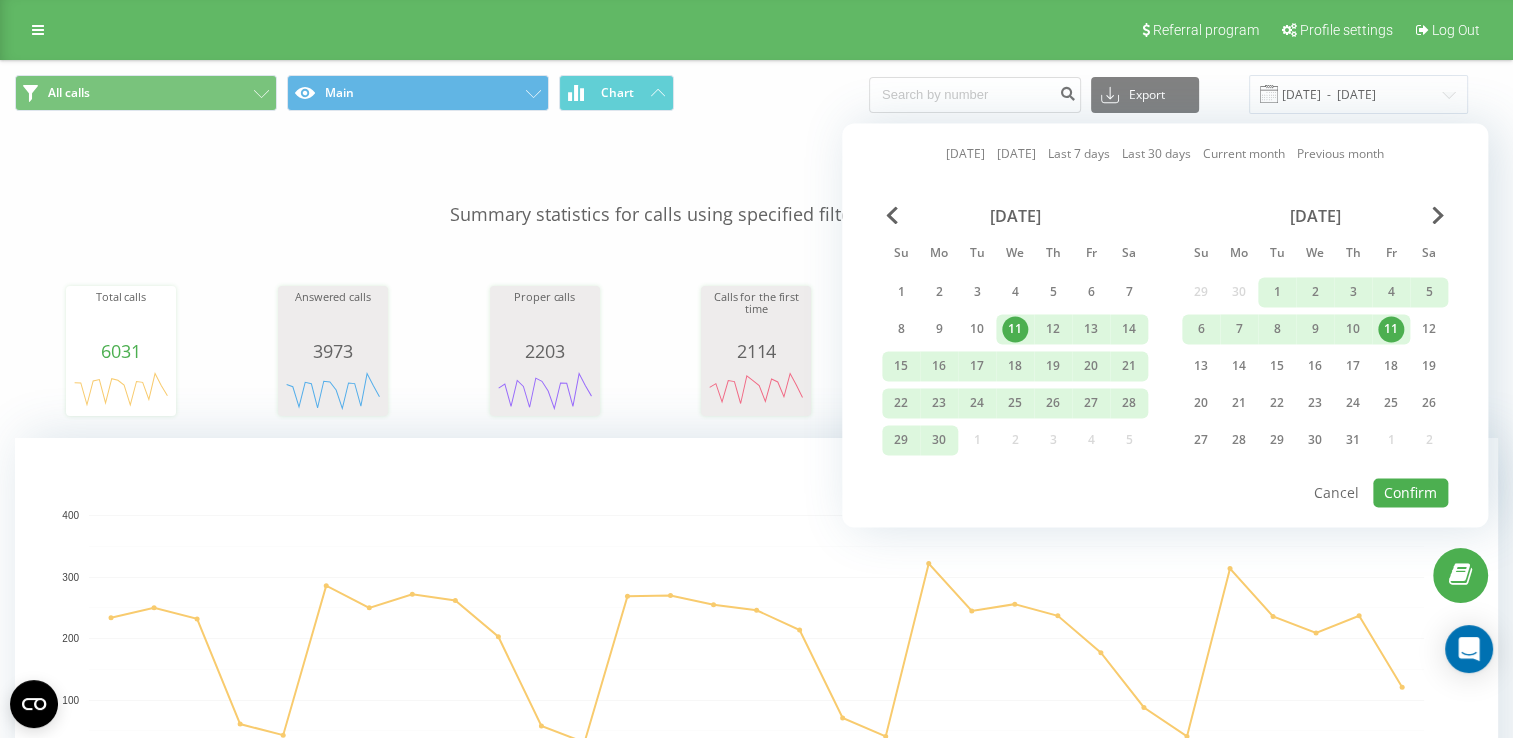 click on "11" at bounding box center [1391, 329] 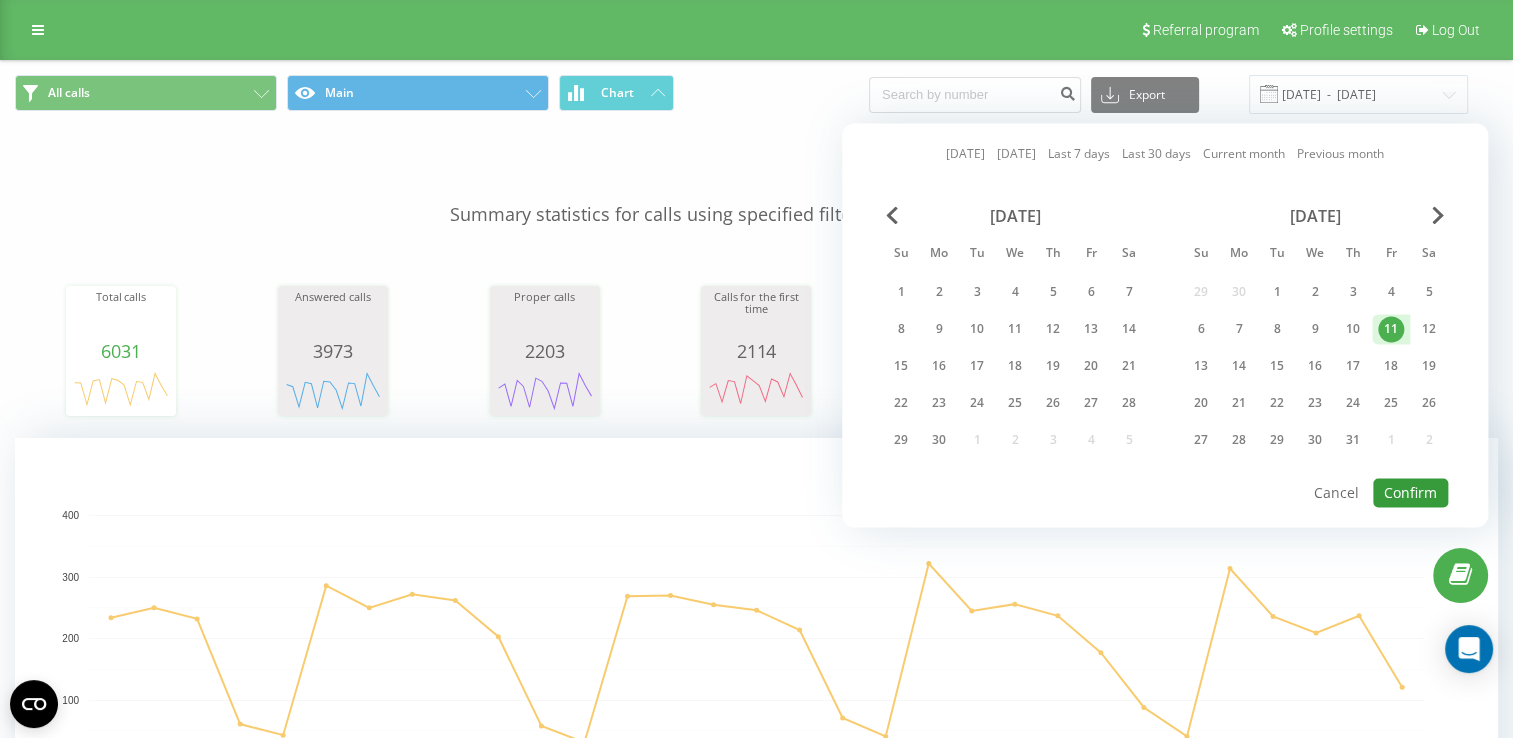 click on "Confirm" at bounding box center (1410, 492) 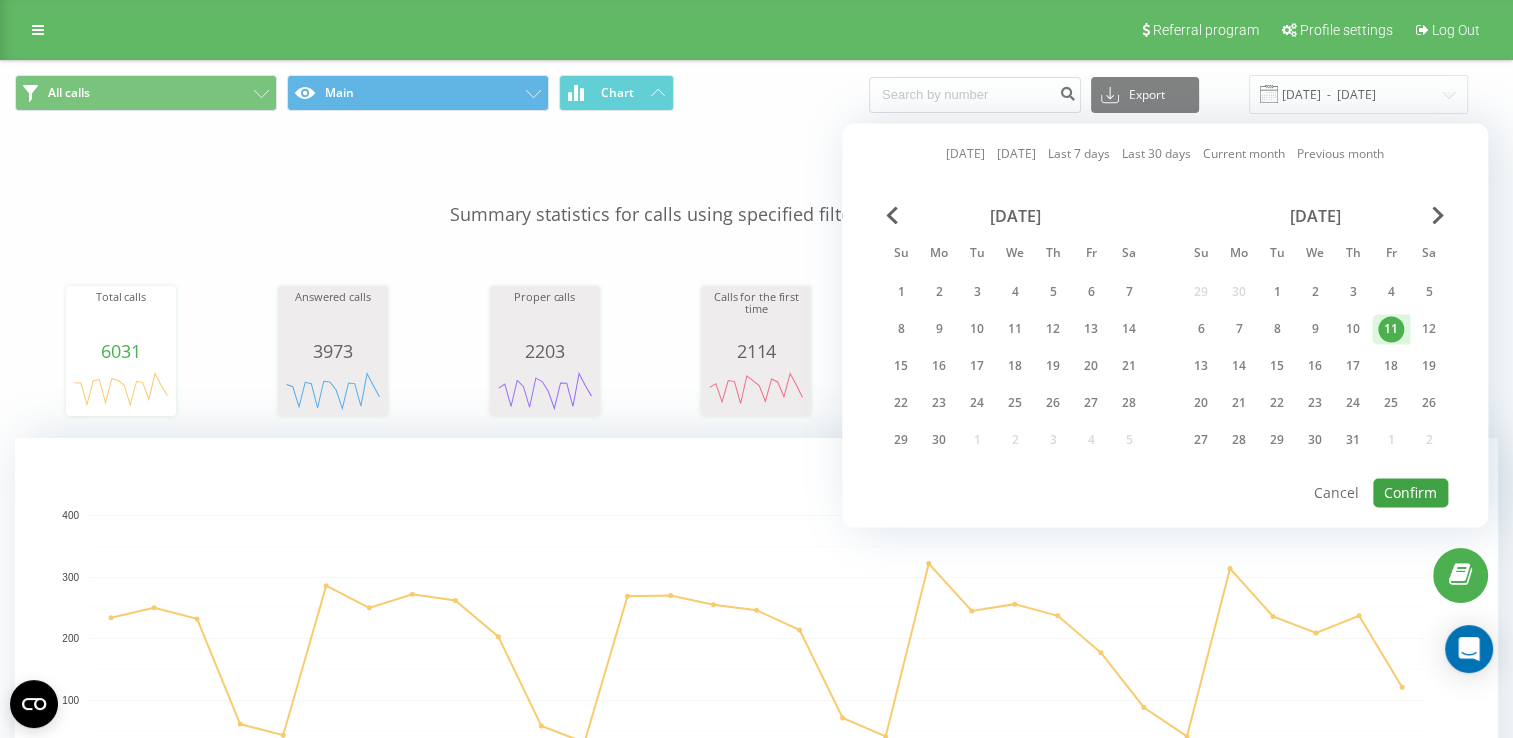 type on "[DATE]  -  [DATE]" 